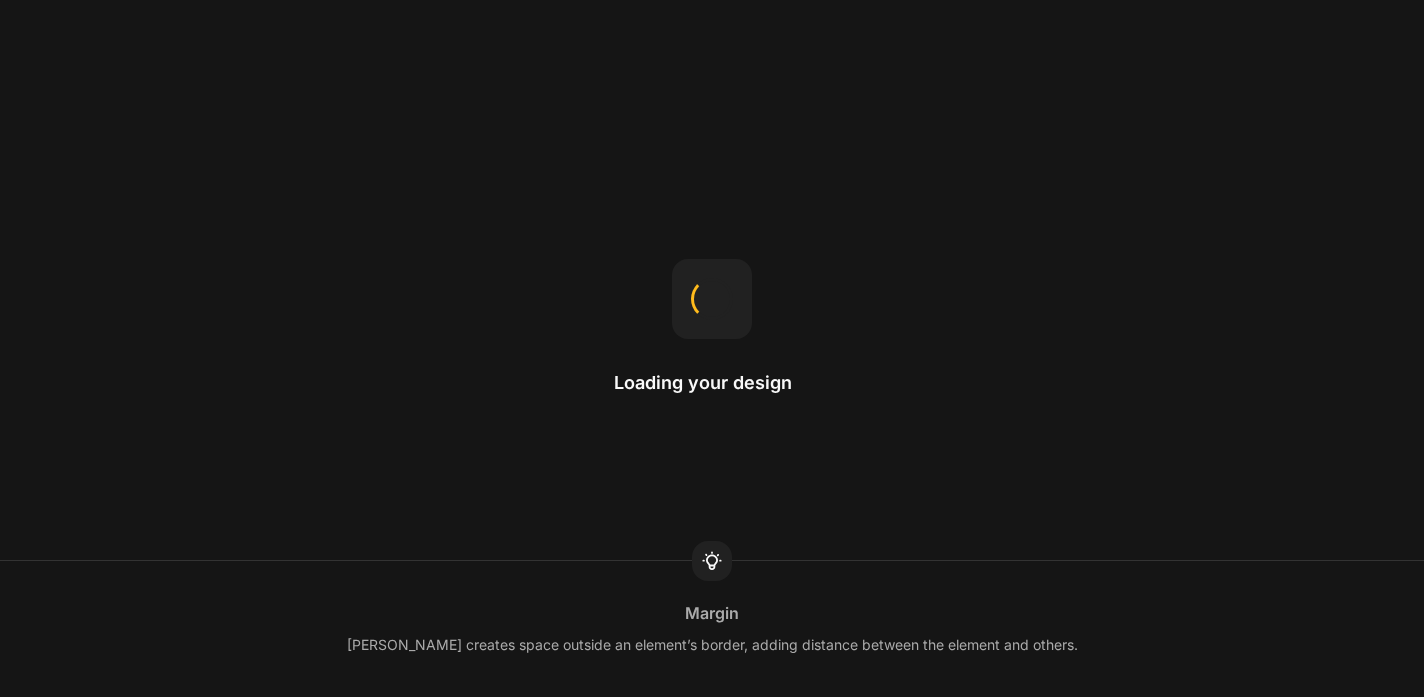 scroll, scrollTop: 0, scrollLeft: 0, axis: both 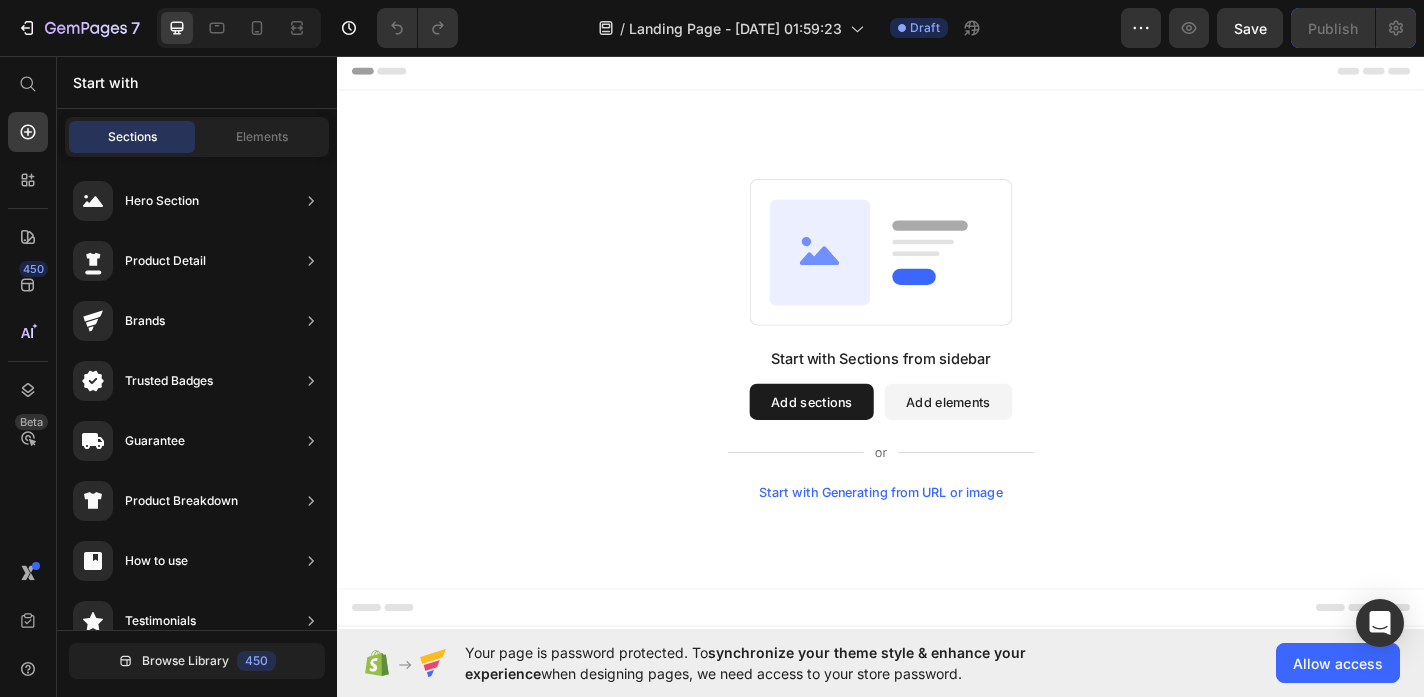 click on "Start with" at bounding box center [197, 82] 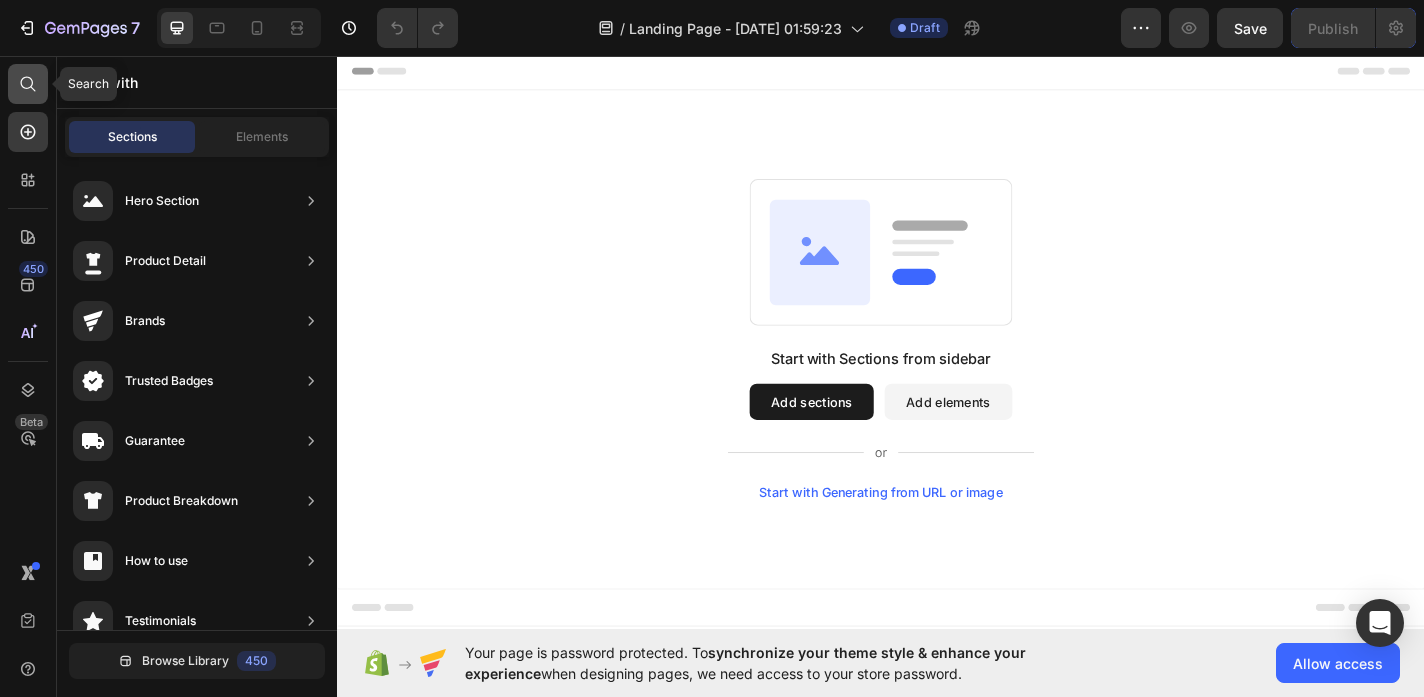 click 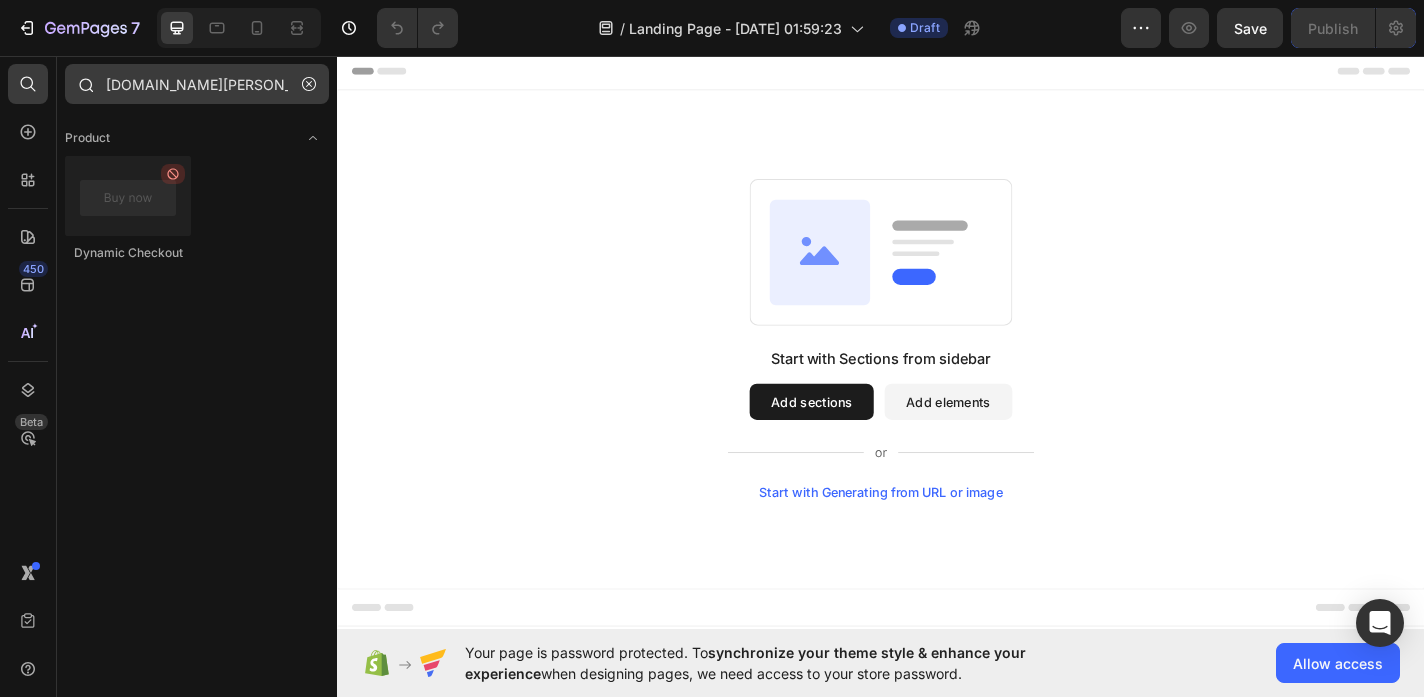 click on "[DOMAIN_NAME][PERSON_NAME]" at bounding box center (197, 84) 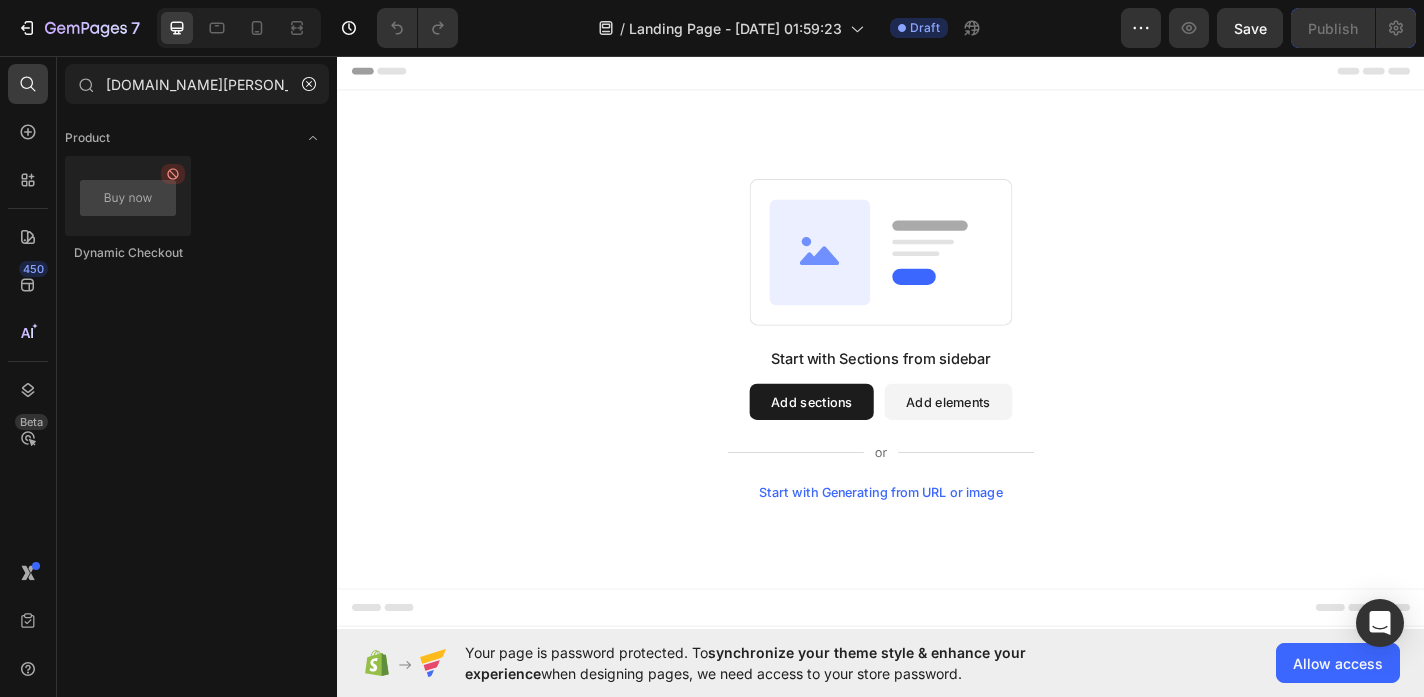 click at bounding box center (128, 196) 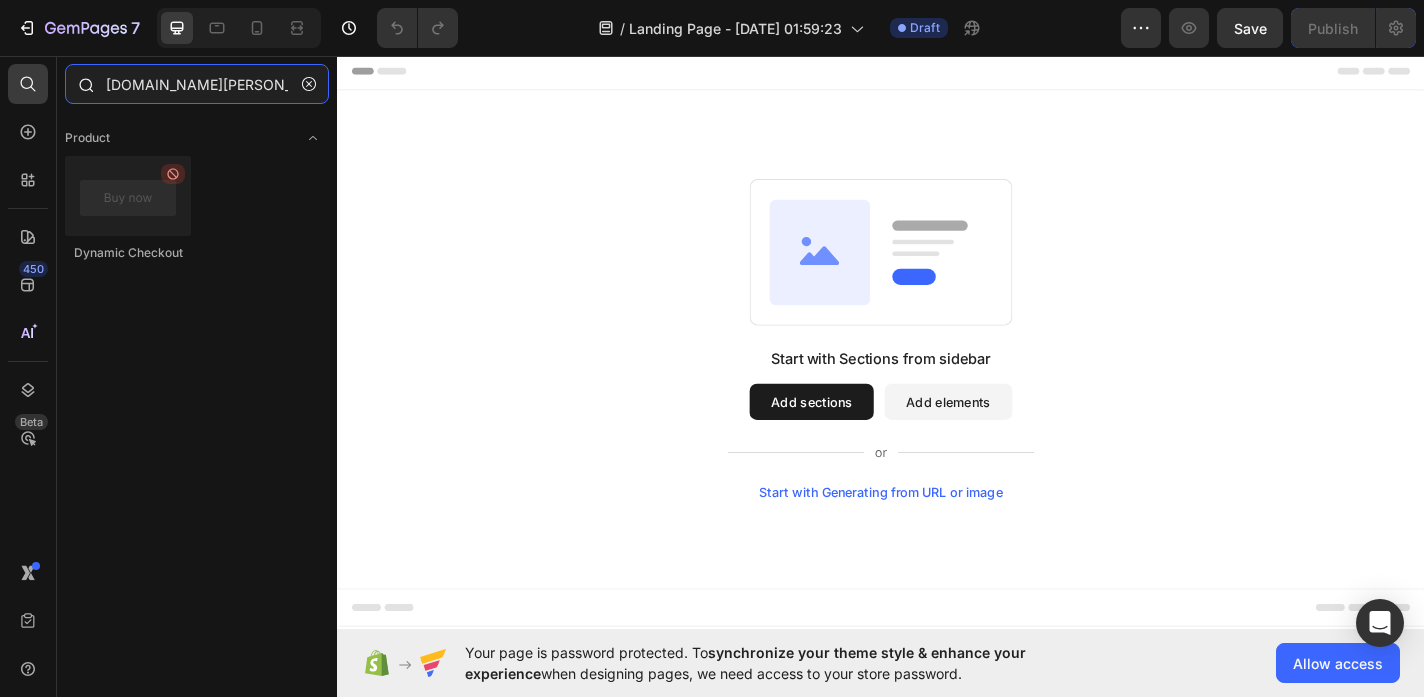 drag, startPoint x: 207, startPoint y: 77, endPoint x: 90, endPoint y: 79, distance: 117.01709 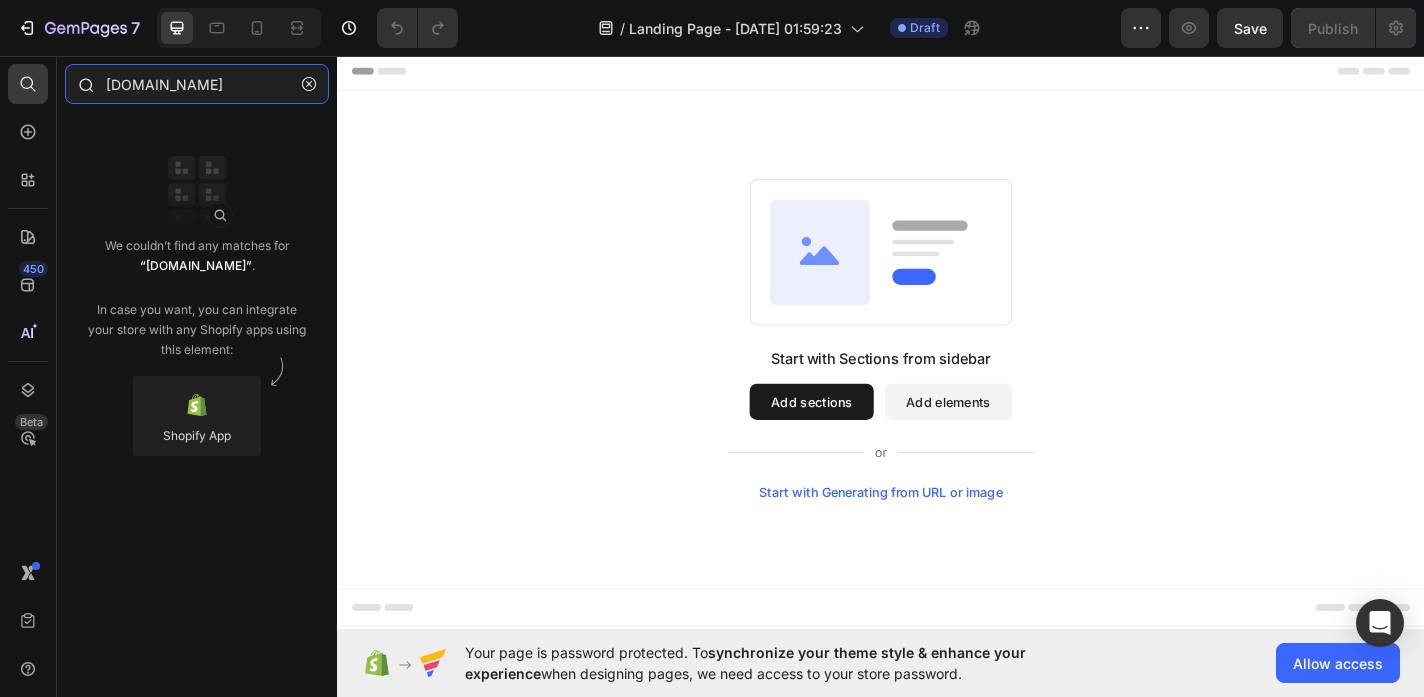 click on "[DOMAIN_NAME]" at bounding box center (197, 84) 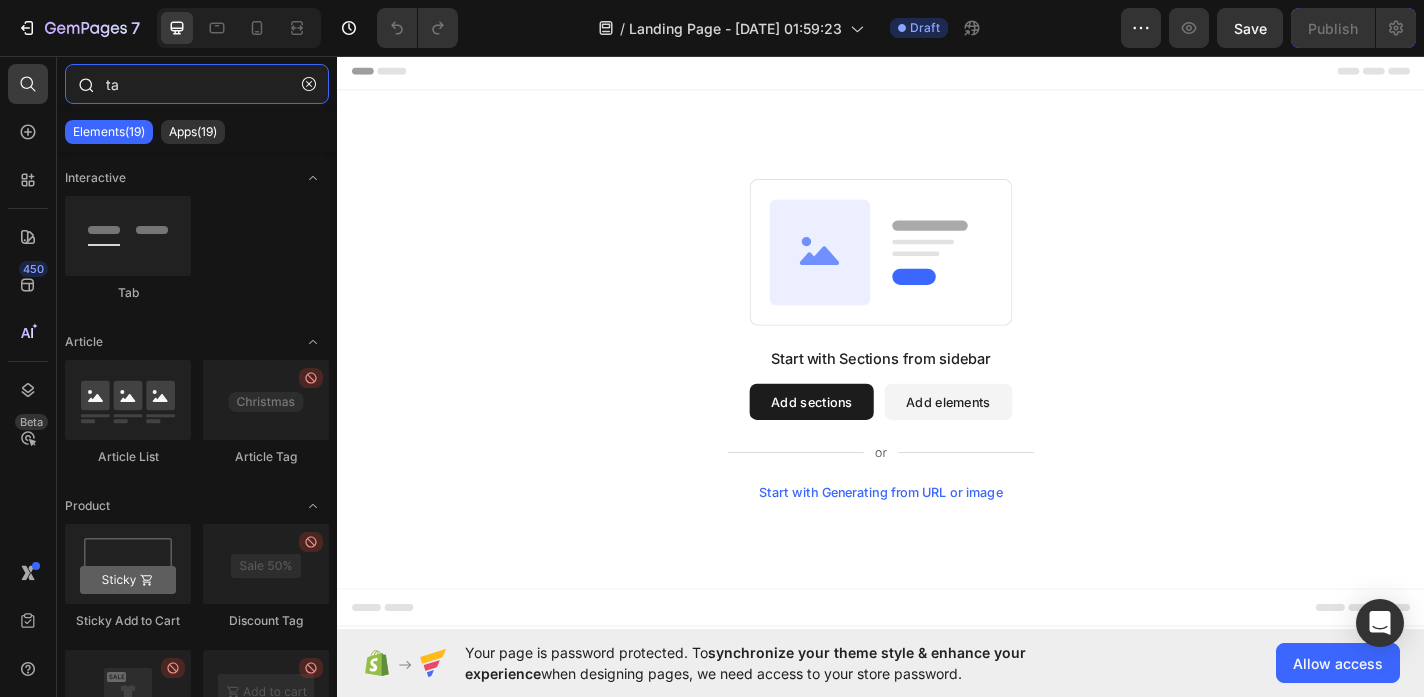 type on "t" 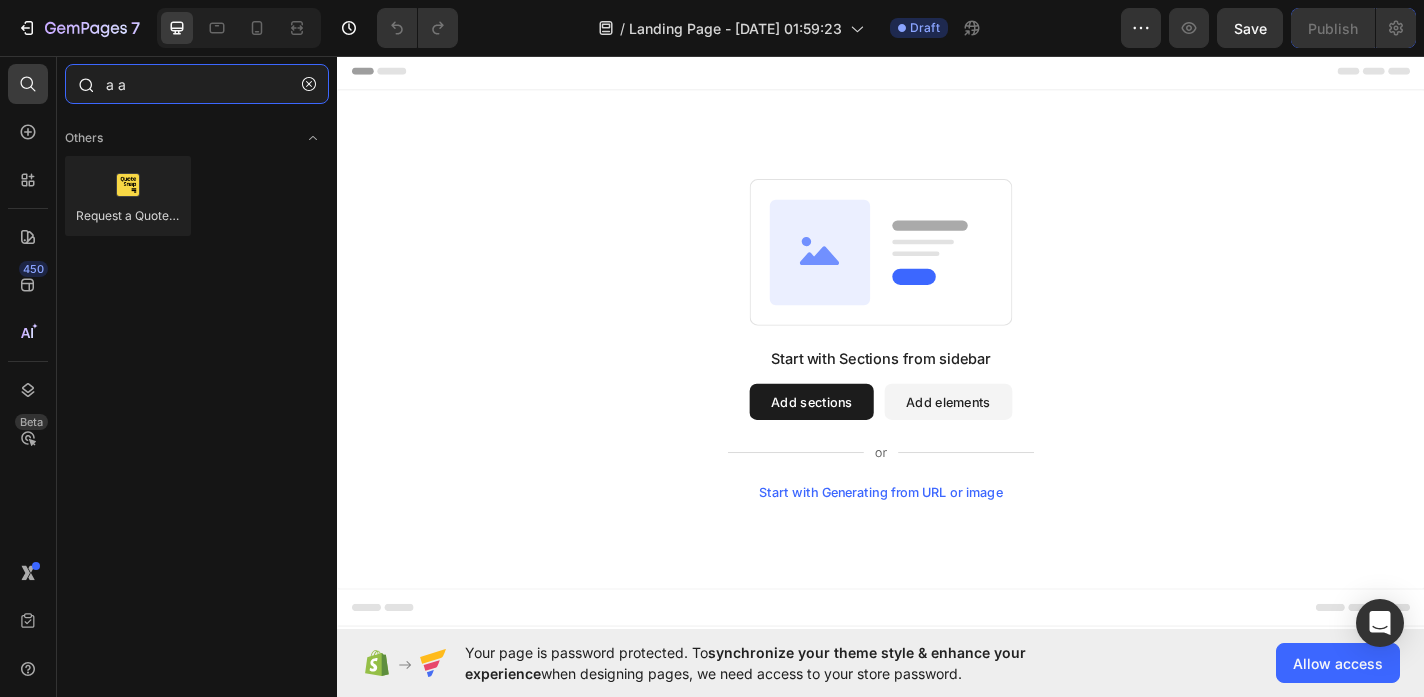 type on "a" 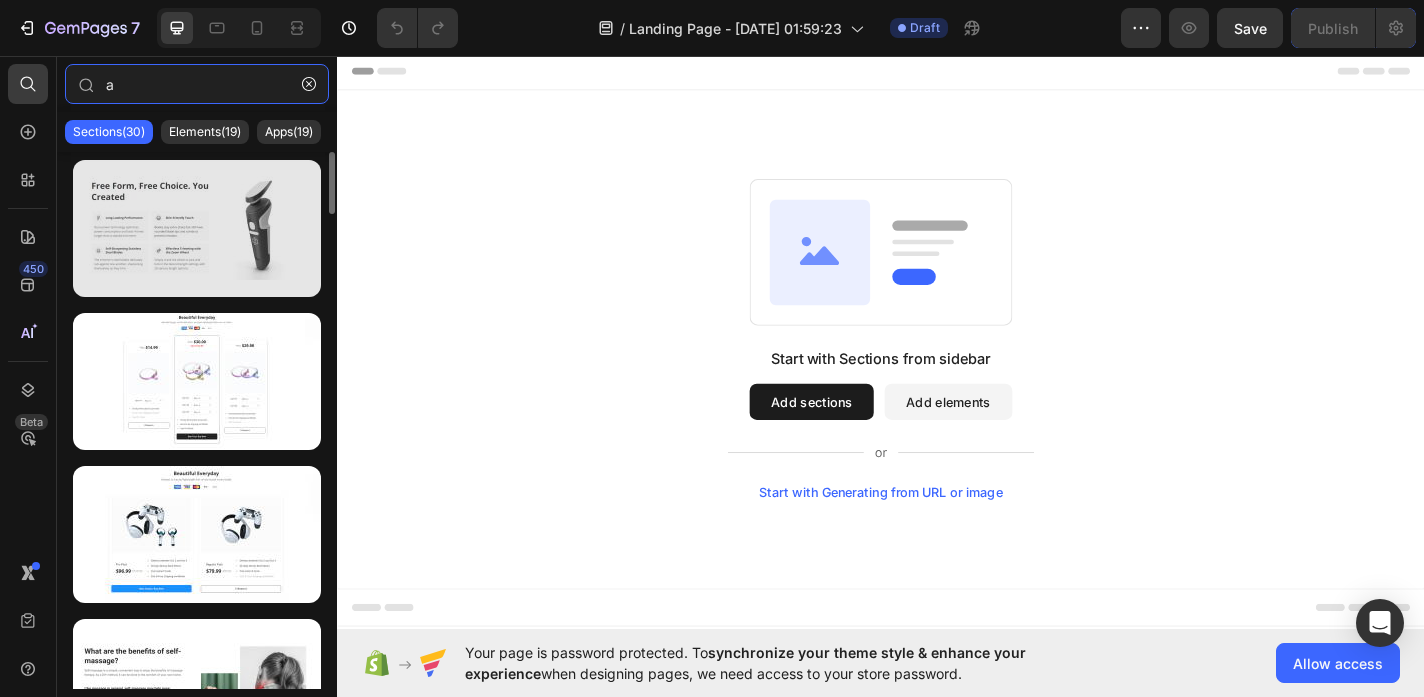 type on "a" 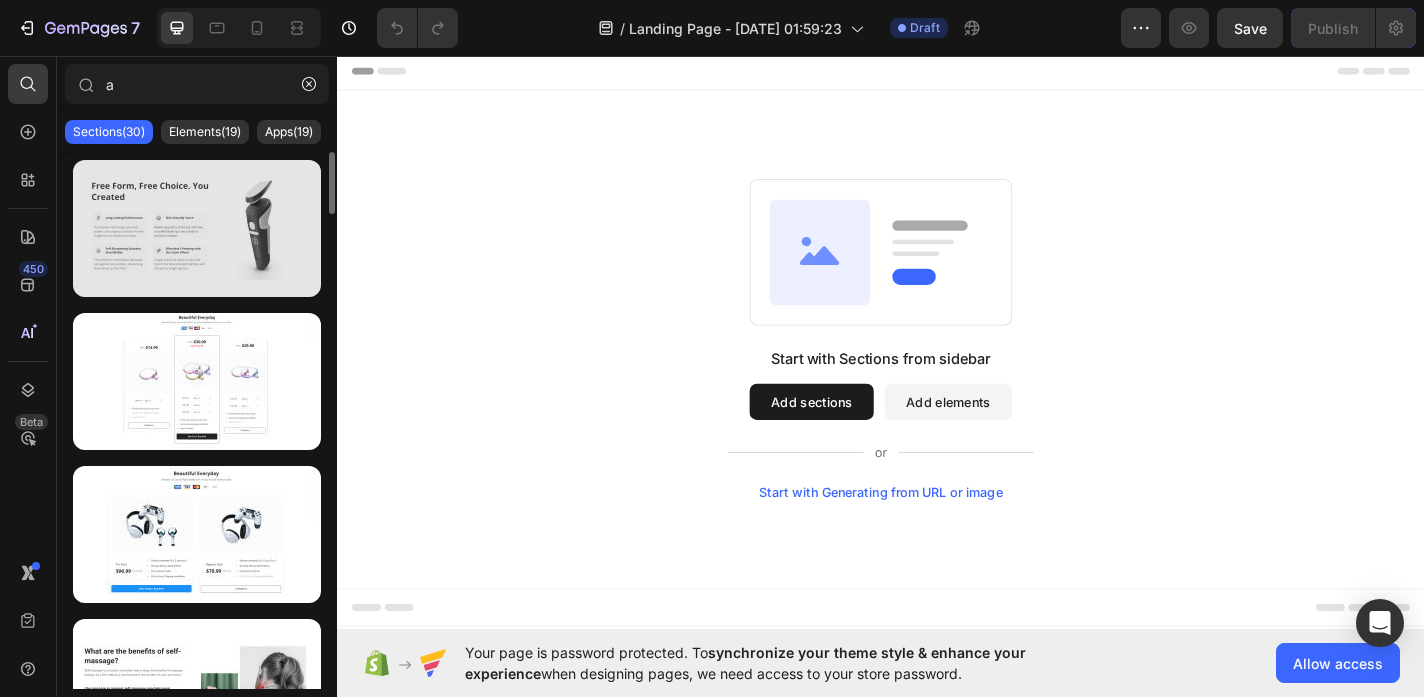 click at bounding box center [197, 228] 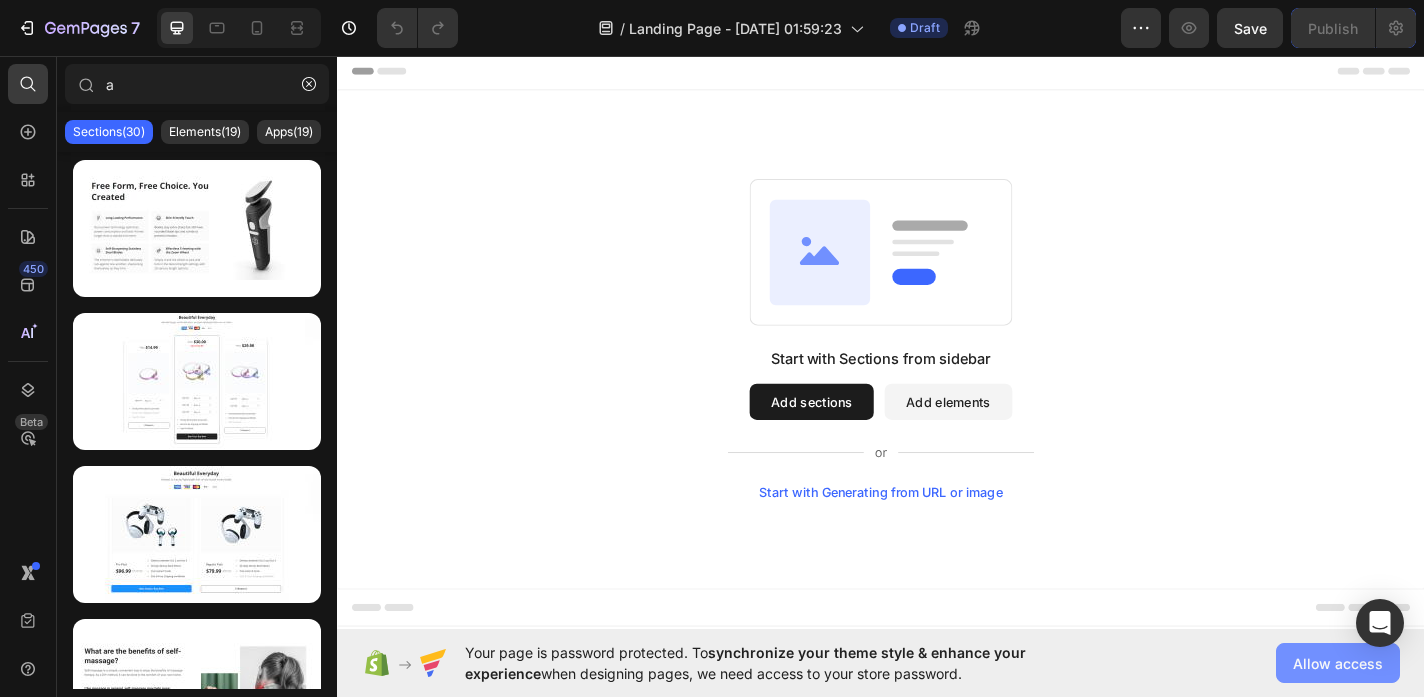 click on "Allow access" 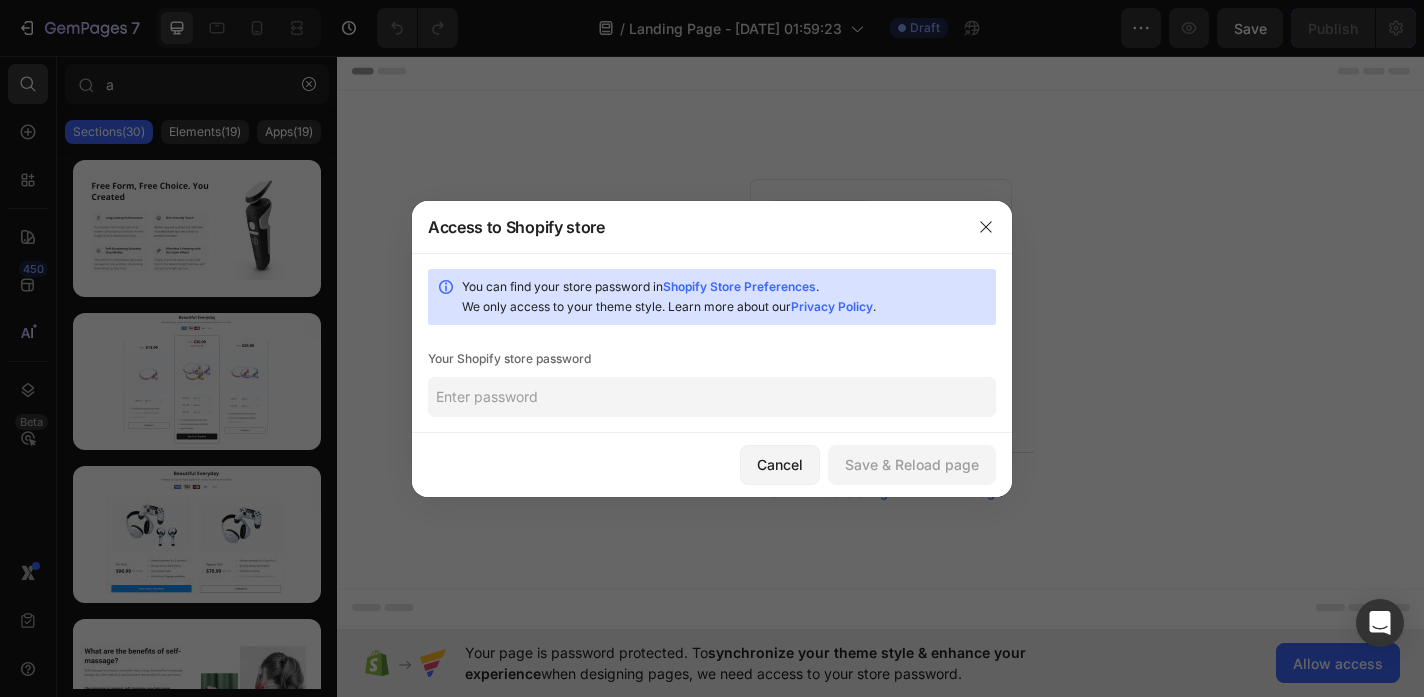 click 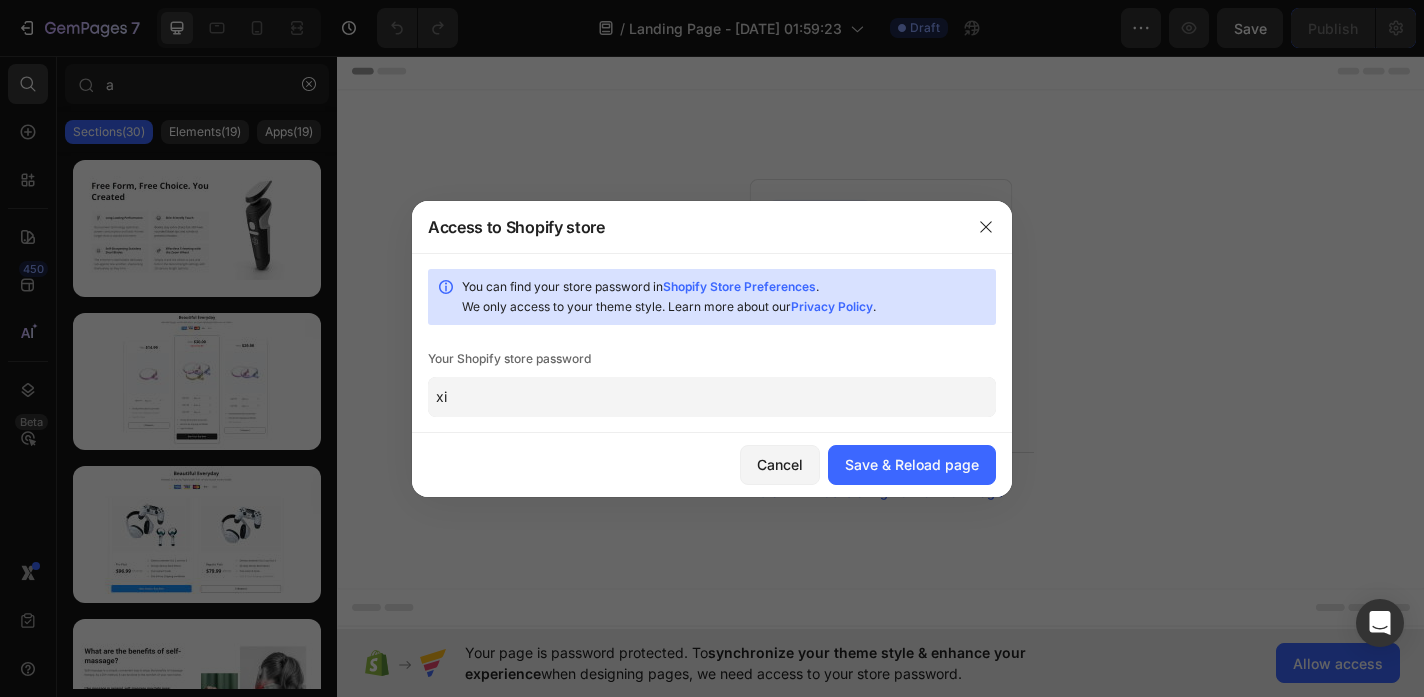 type on "x" 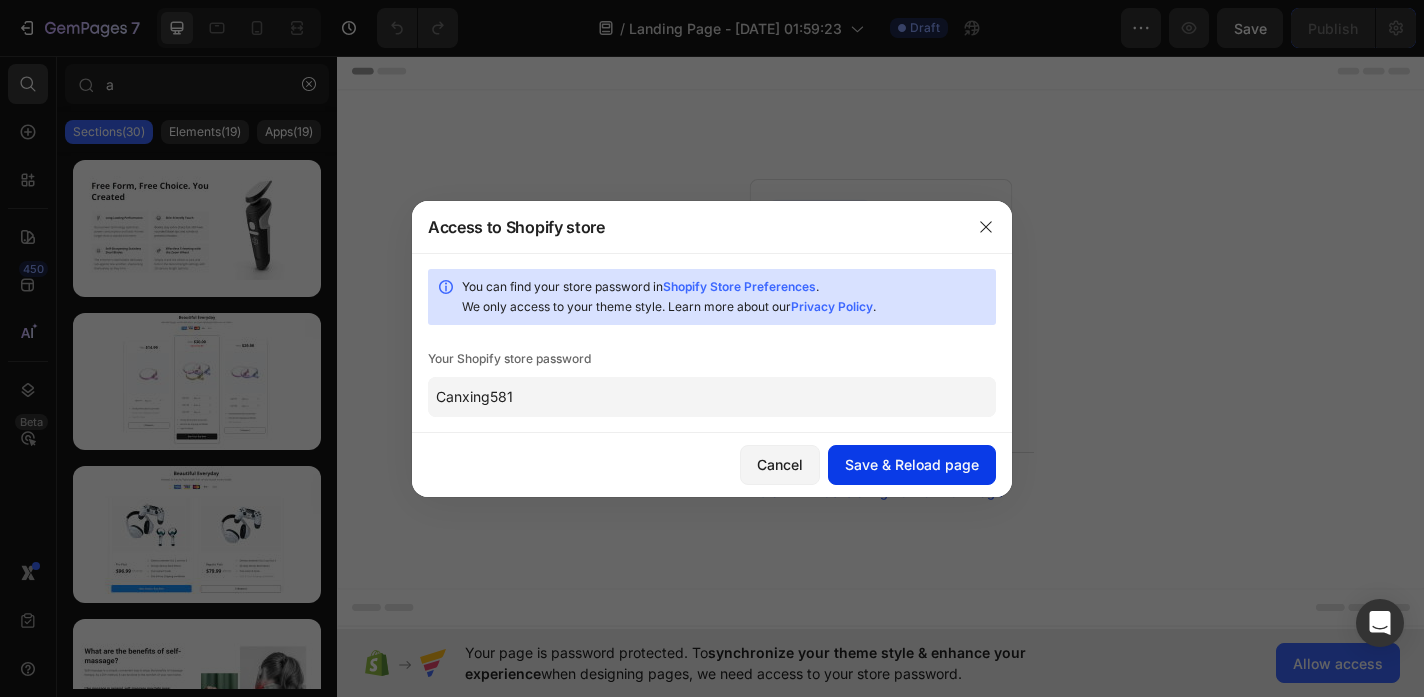 click on "Save & Reload page" 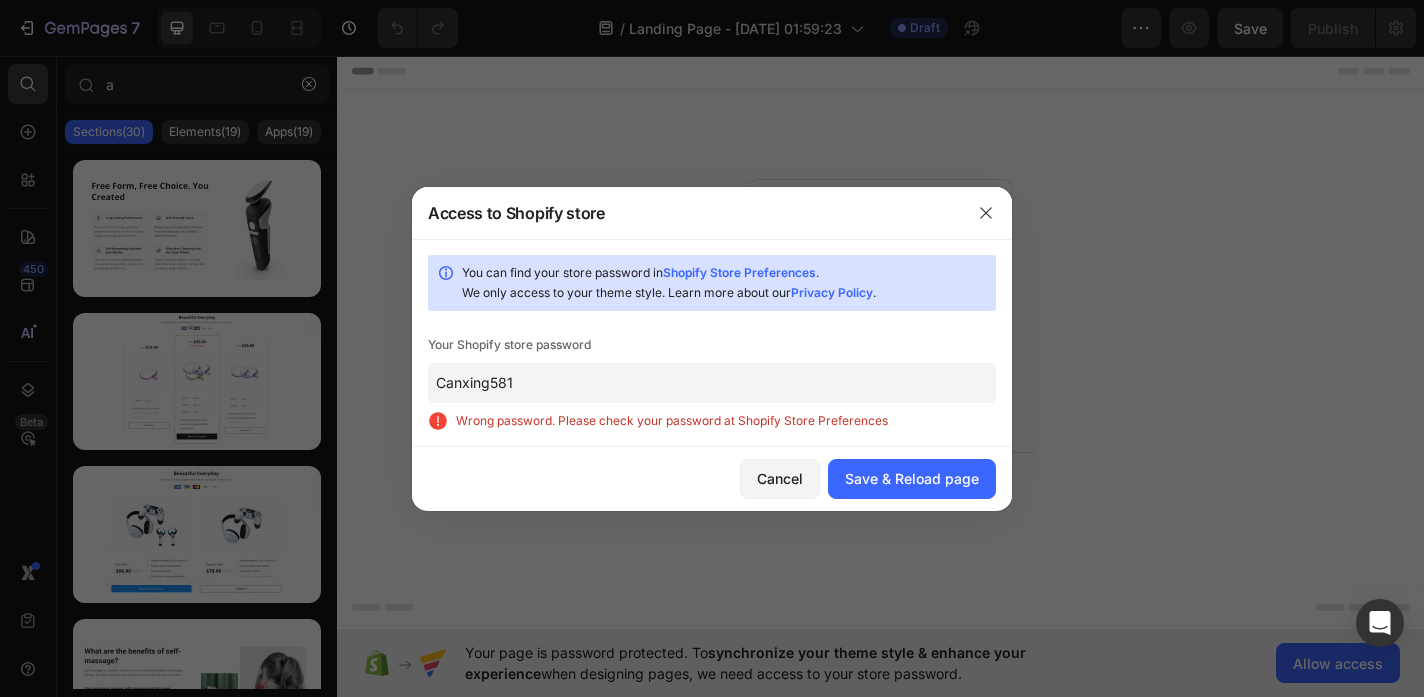 click on "Canxing581" 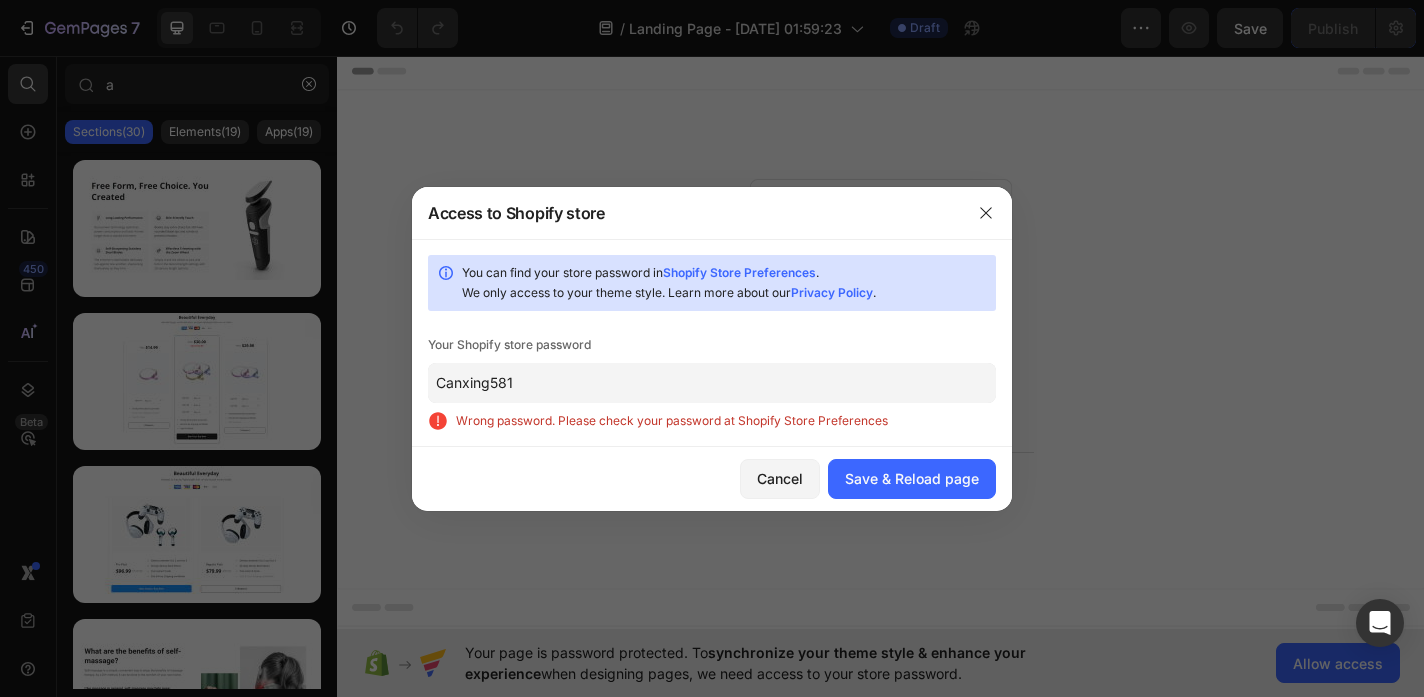 click on "Canxing581" 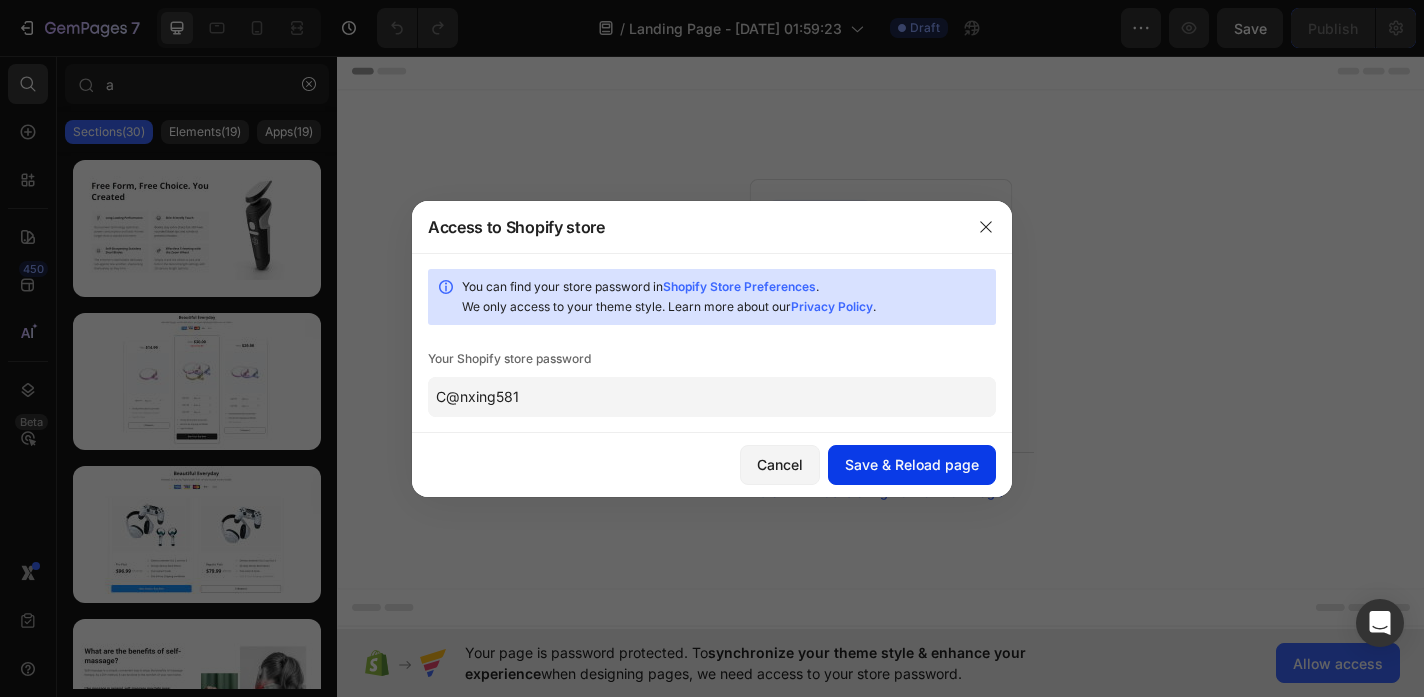 type on "C@nxing581" 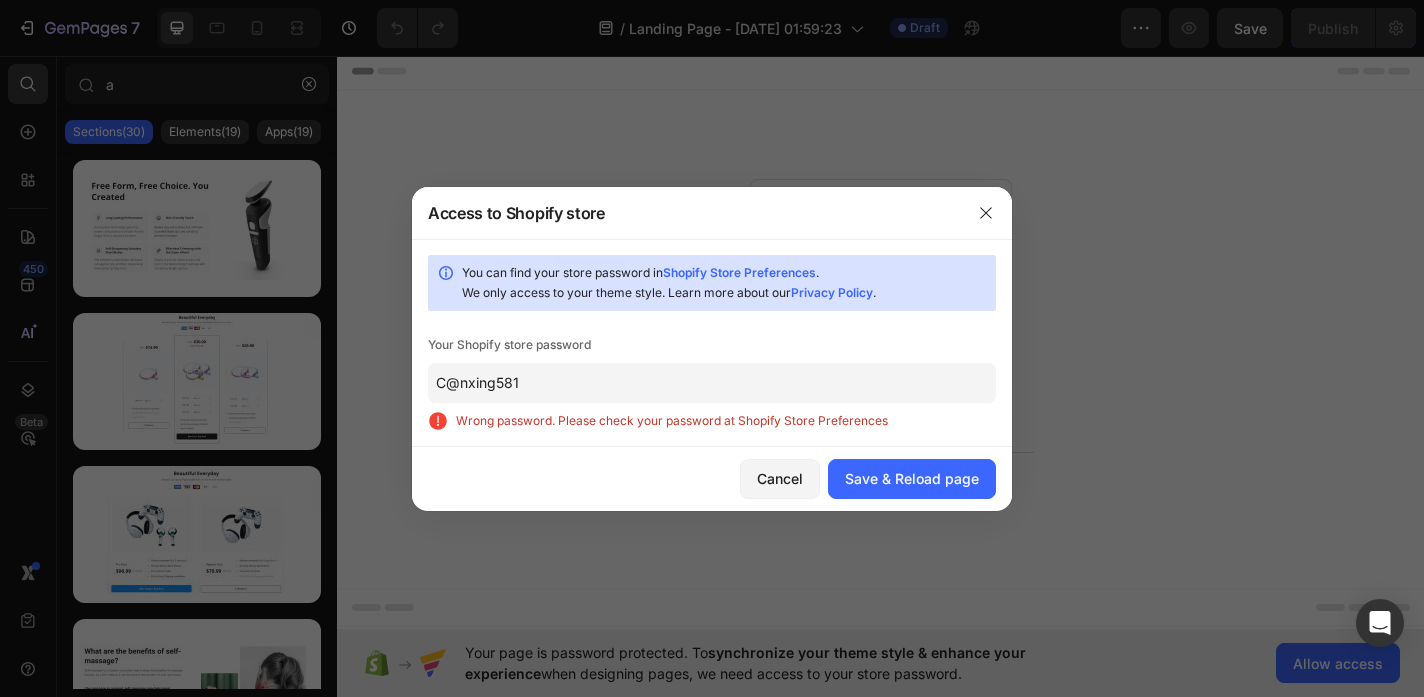 drag, startPoint x: 537, startPoint y: 381, endPoint x: 380, endPoint y: 369, distance: 157.45793 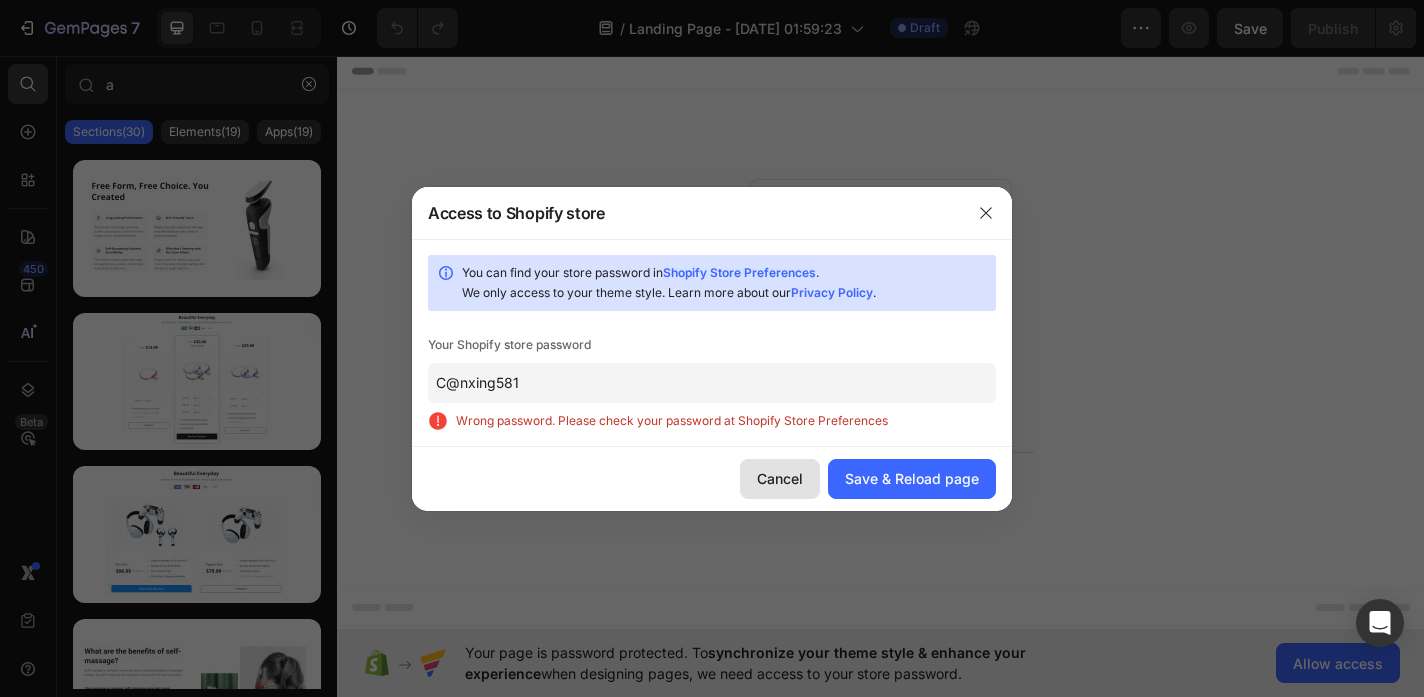 click on "Cancel" at bounding box center (780, 478) 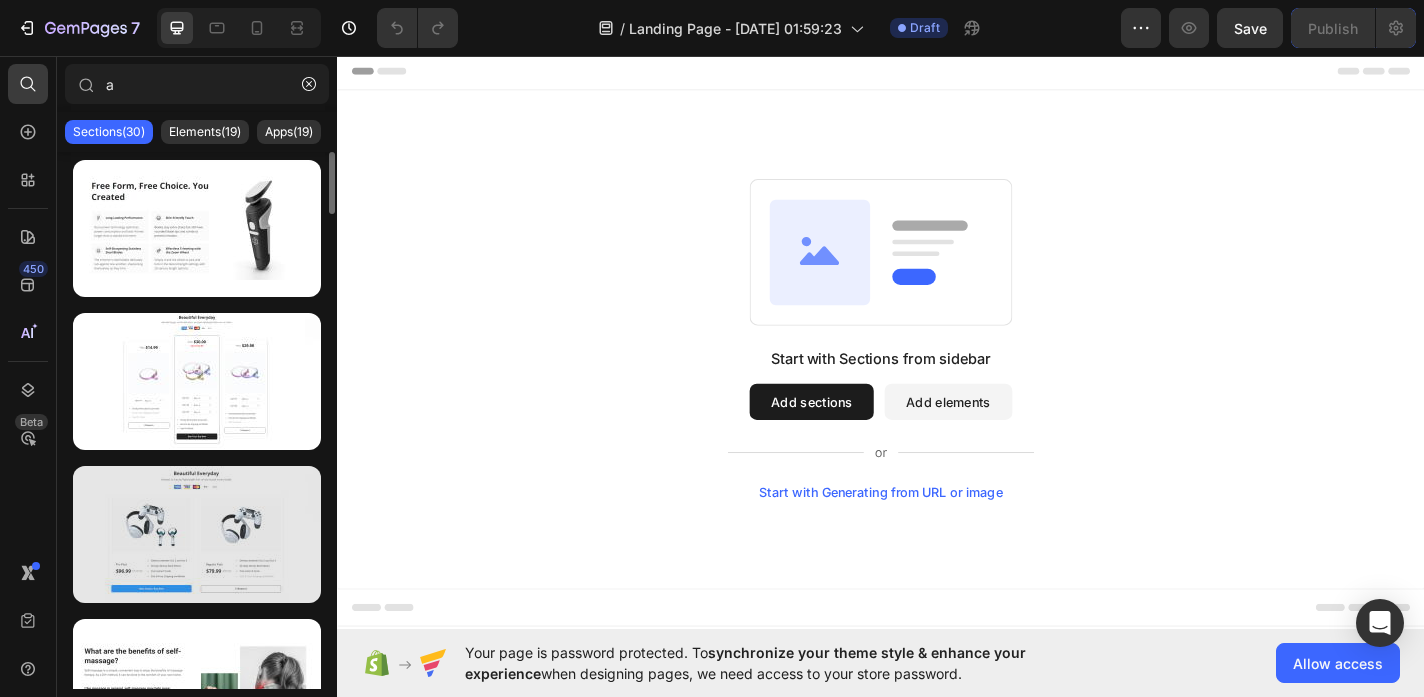 click at bounding box center (197, 534) 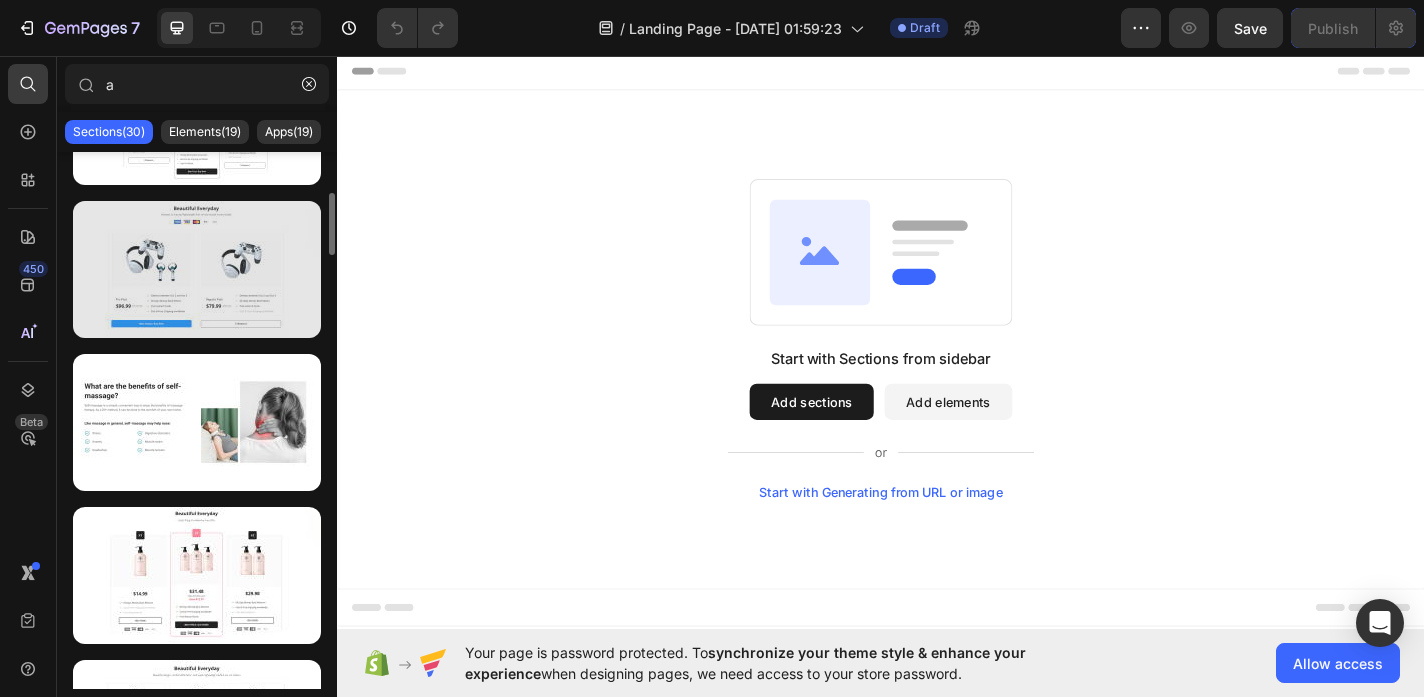 scroll, scrollTop: 274, scrollLeft: 0, axis: vertical 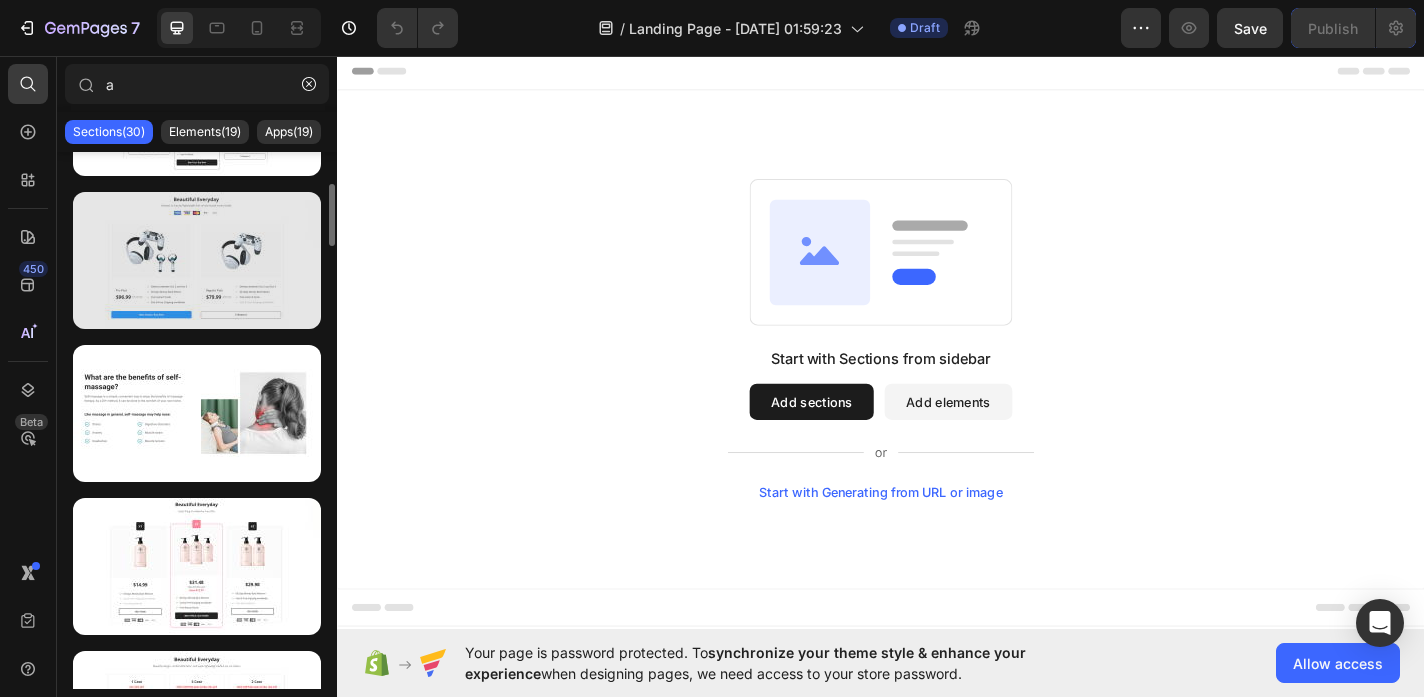 click at bounding box center (197, 260) 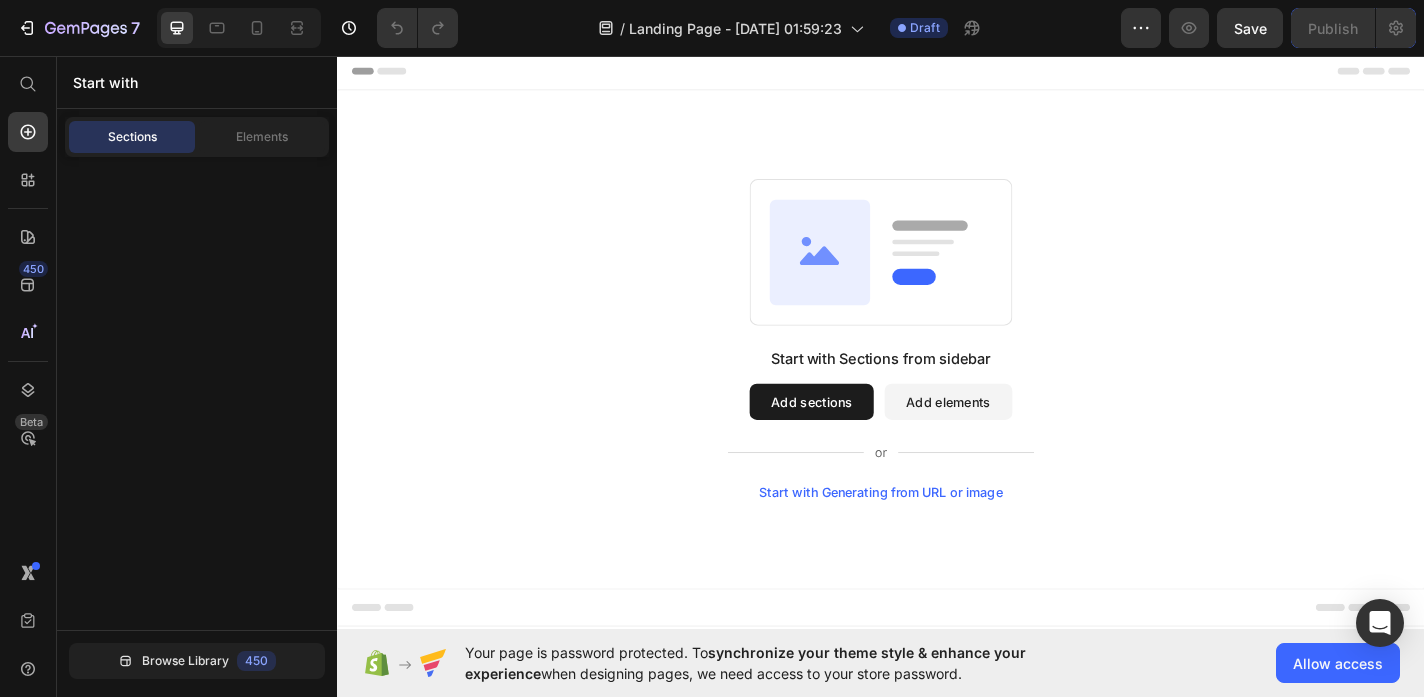 drag, startPoint x: 1327, startPoint y: 239, endPoint x: 1229, endPoint y: 233, distance: 98.1835 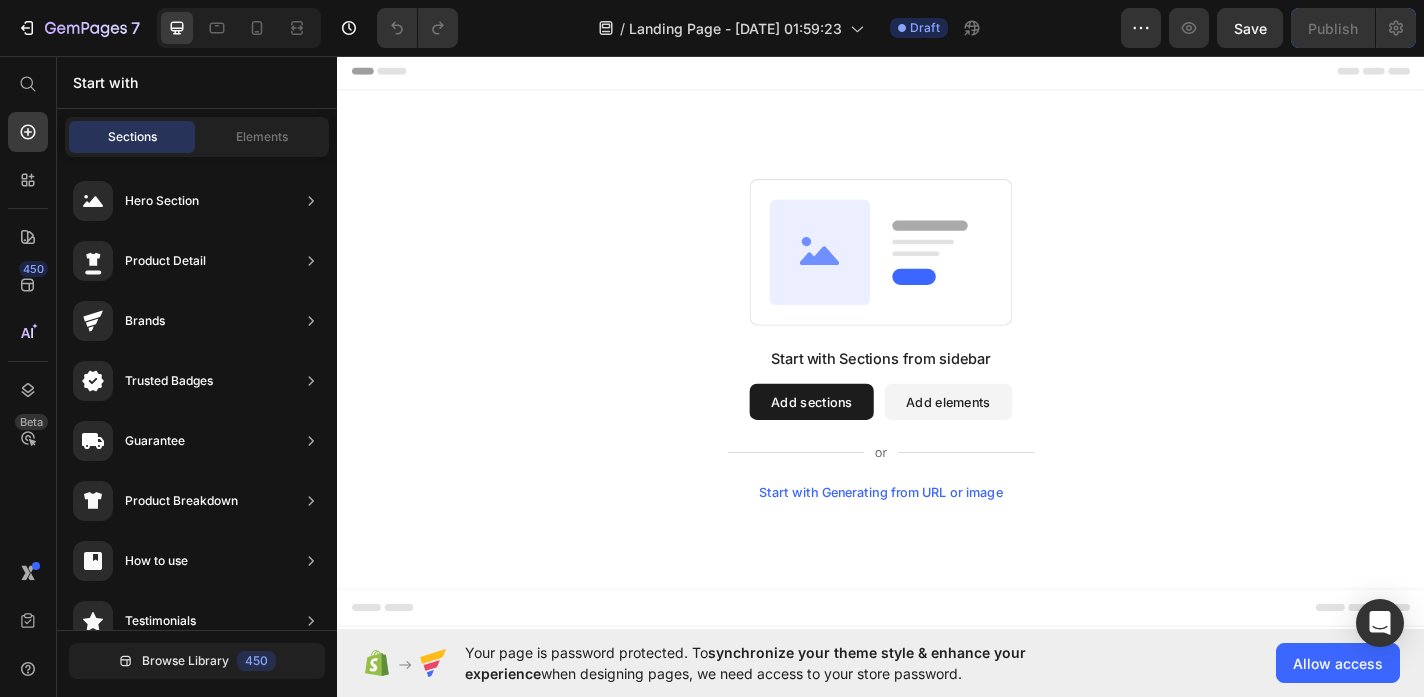 click on "Start with Sections from sidebar Add sections Add elements Start with Generating from URL or image" at bounding box center [937, 368] 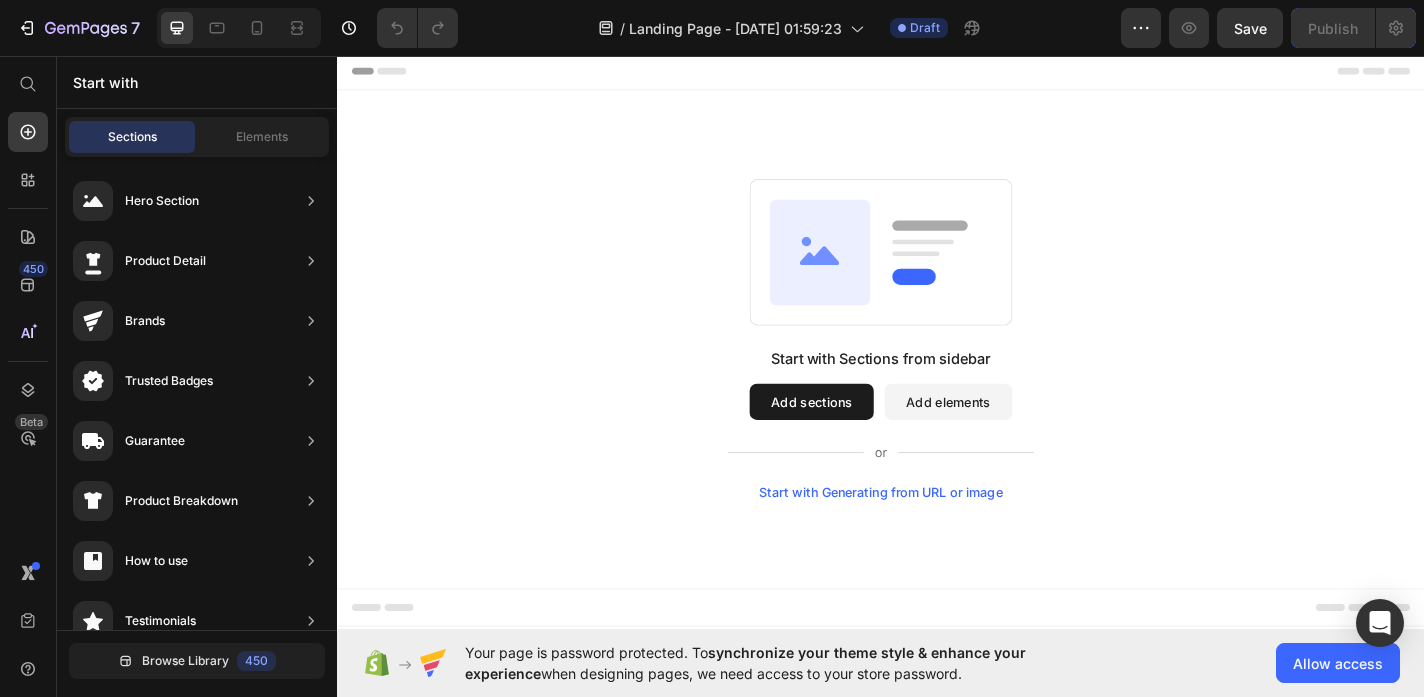 click on "Start with Sections from sidebar Add sections Add elements Start with Generating from URL or image" at bounding box center (937, 368) 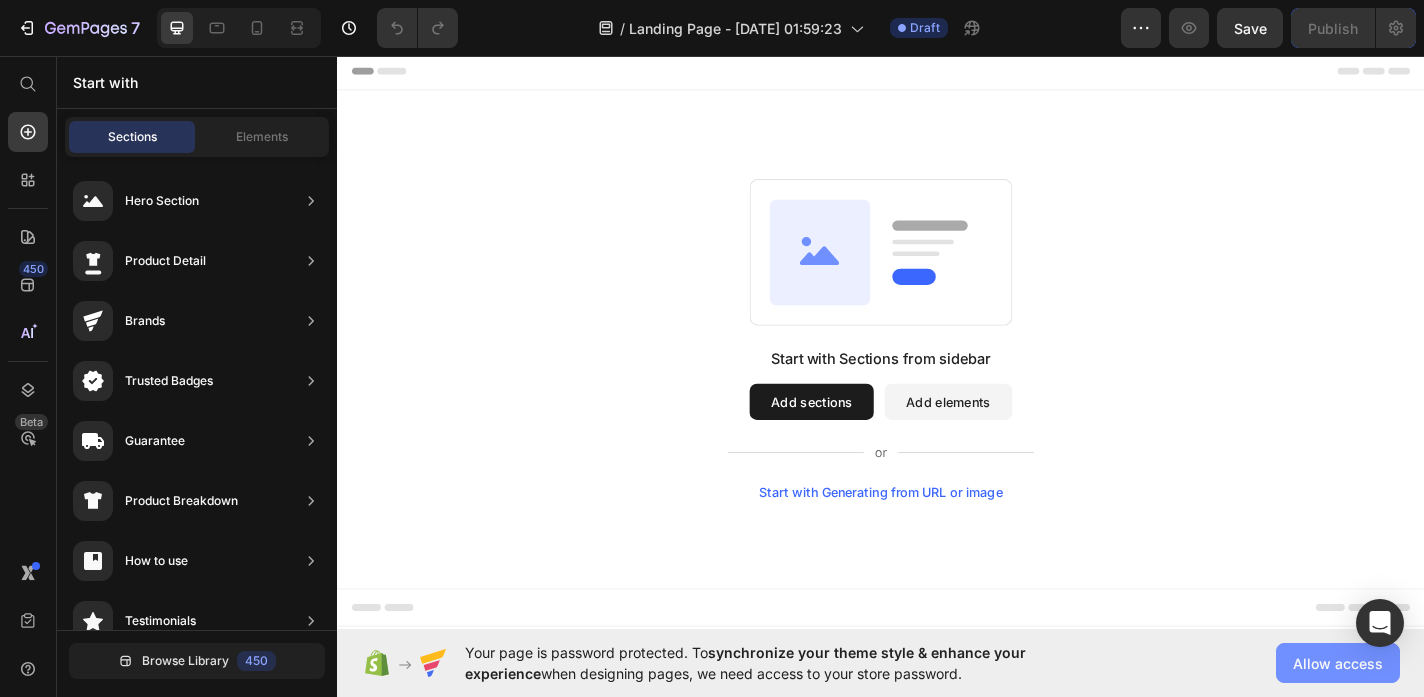 click on "Allow access" 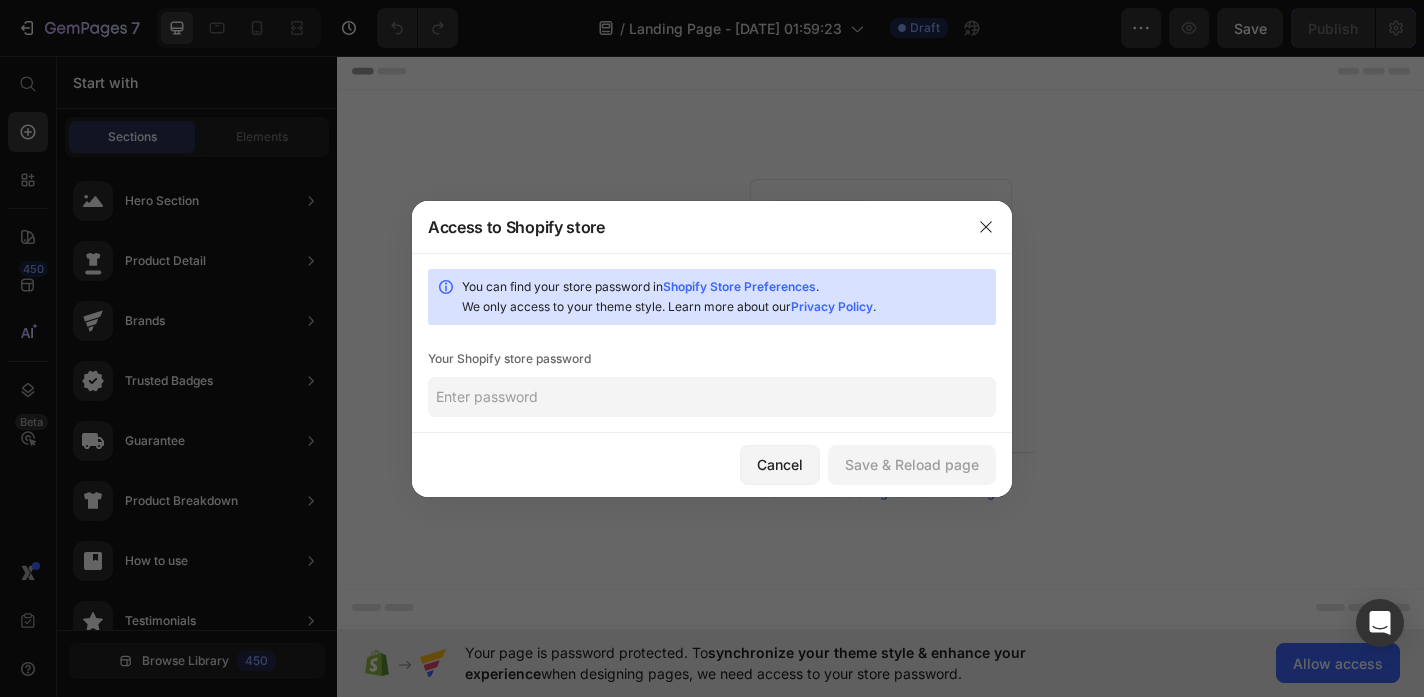 click 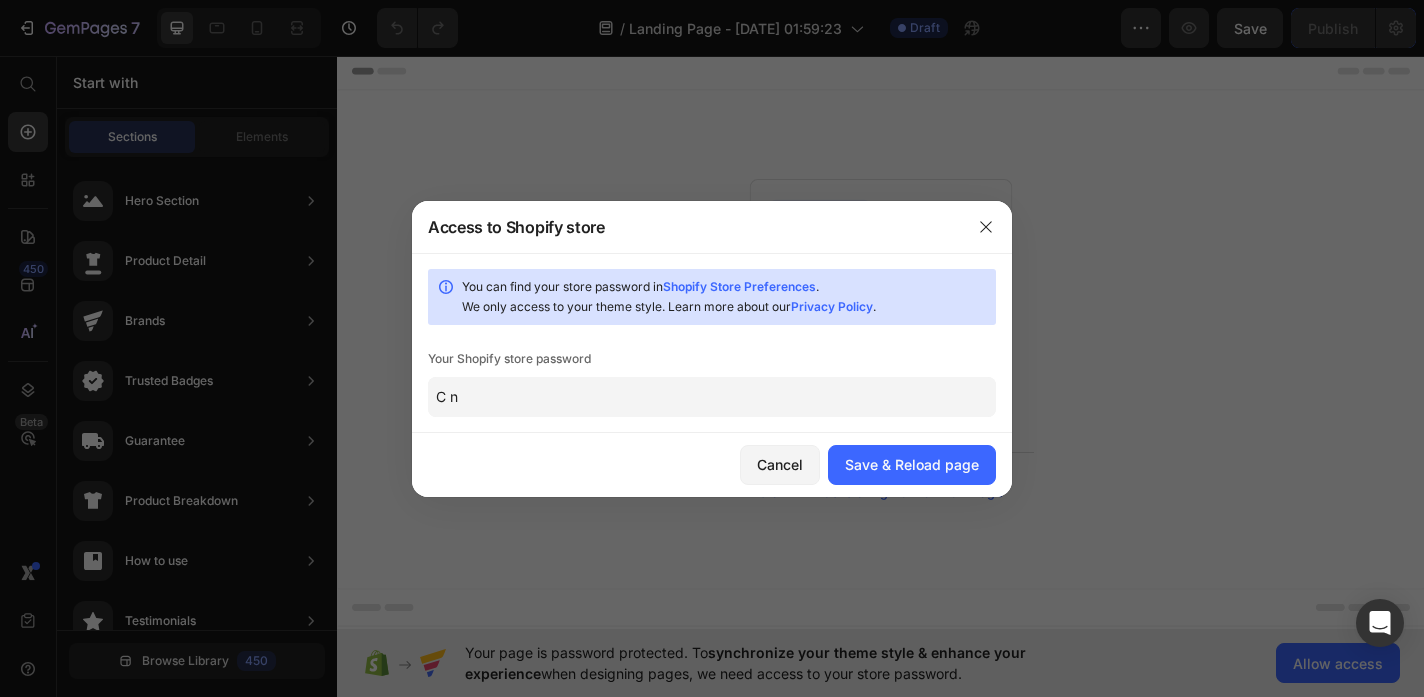type on "C" 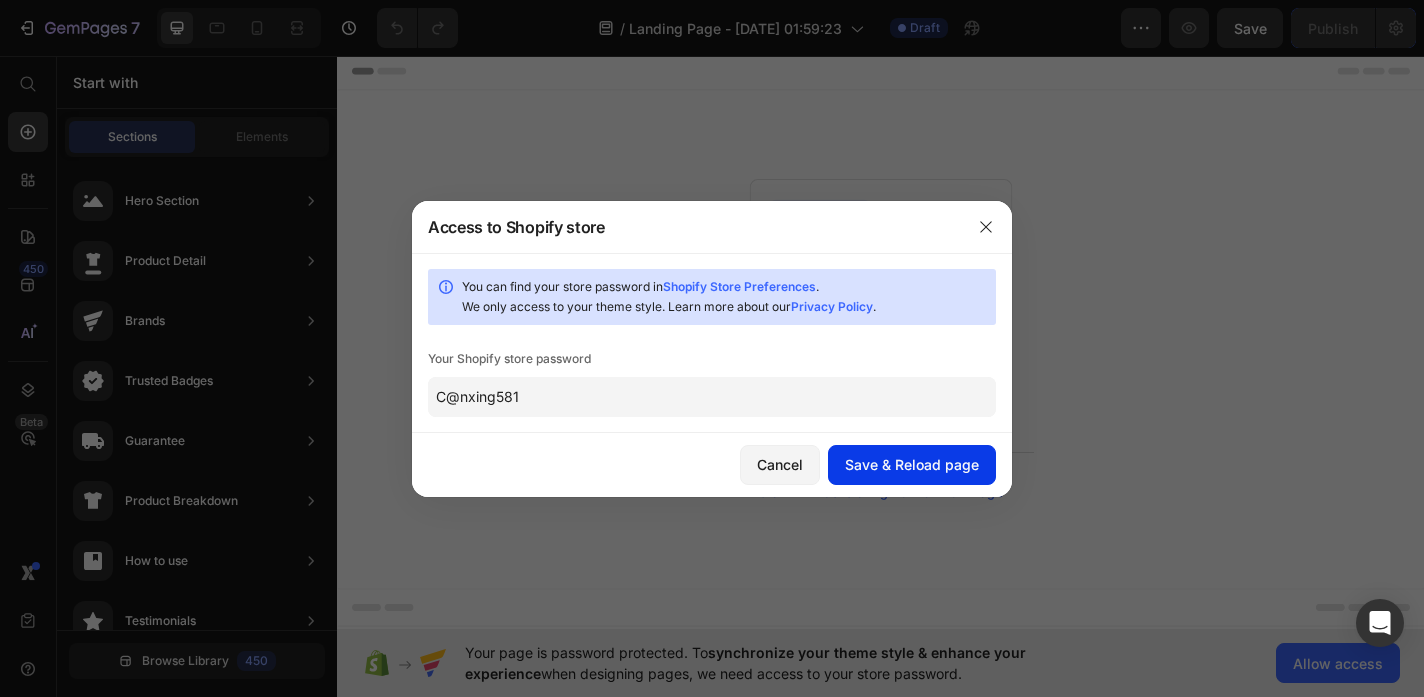 type on "C@nxing581" 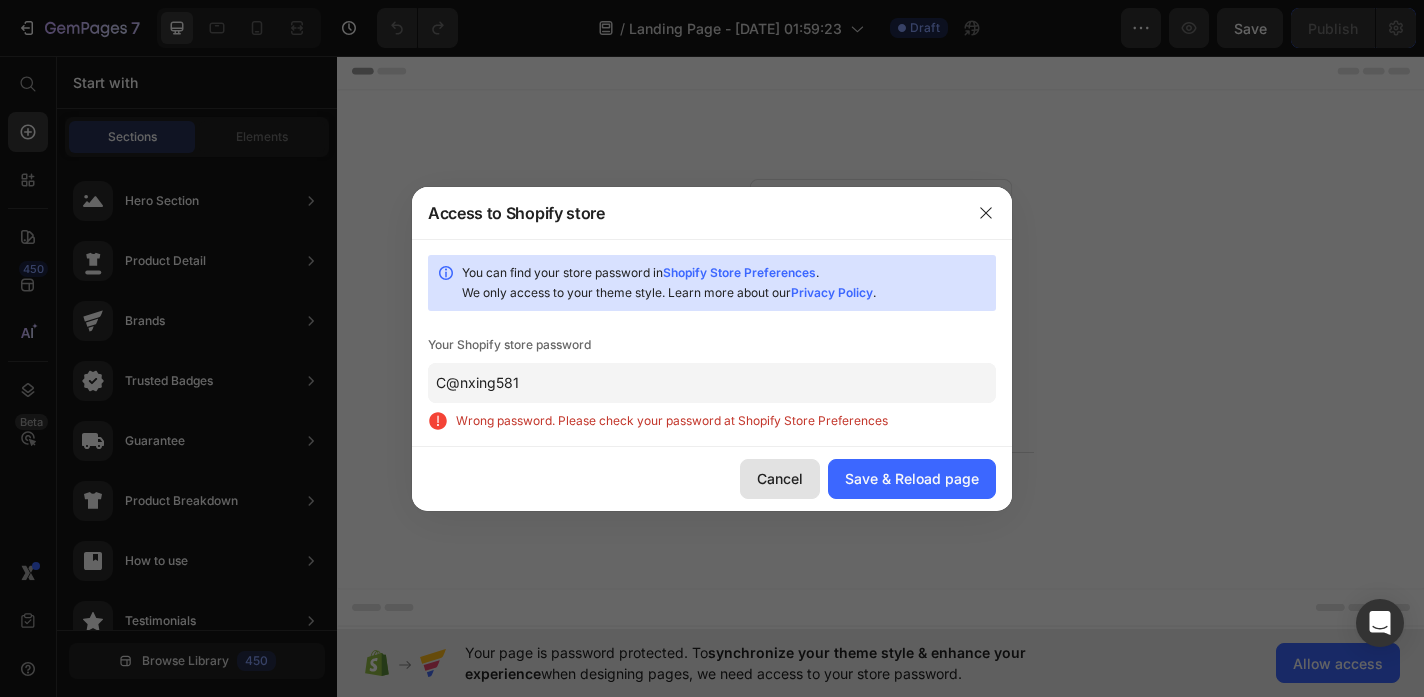 click on "Cancel" at bounding box center [780, 478] 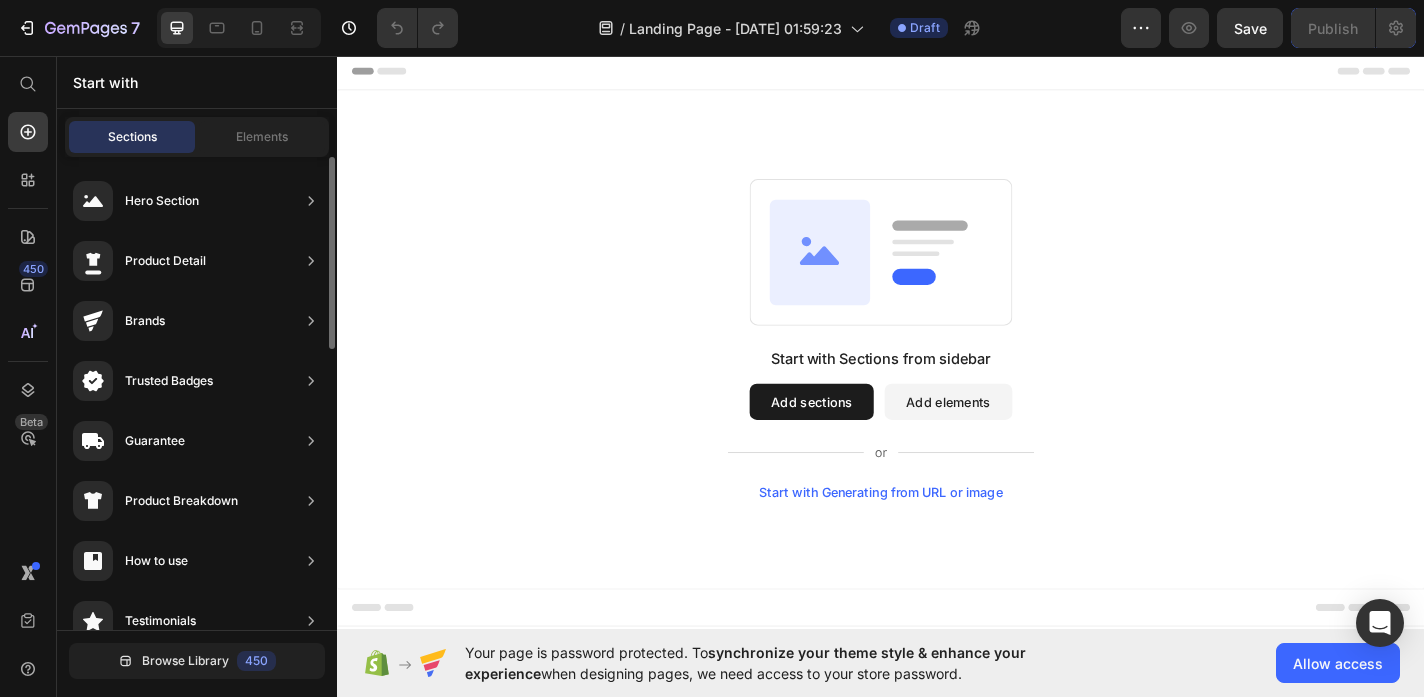click on "Product Detail" at bounding box center [165, 261] 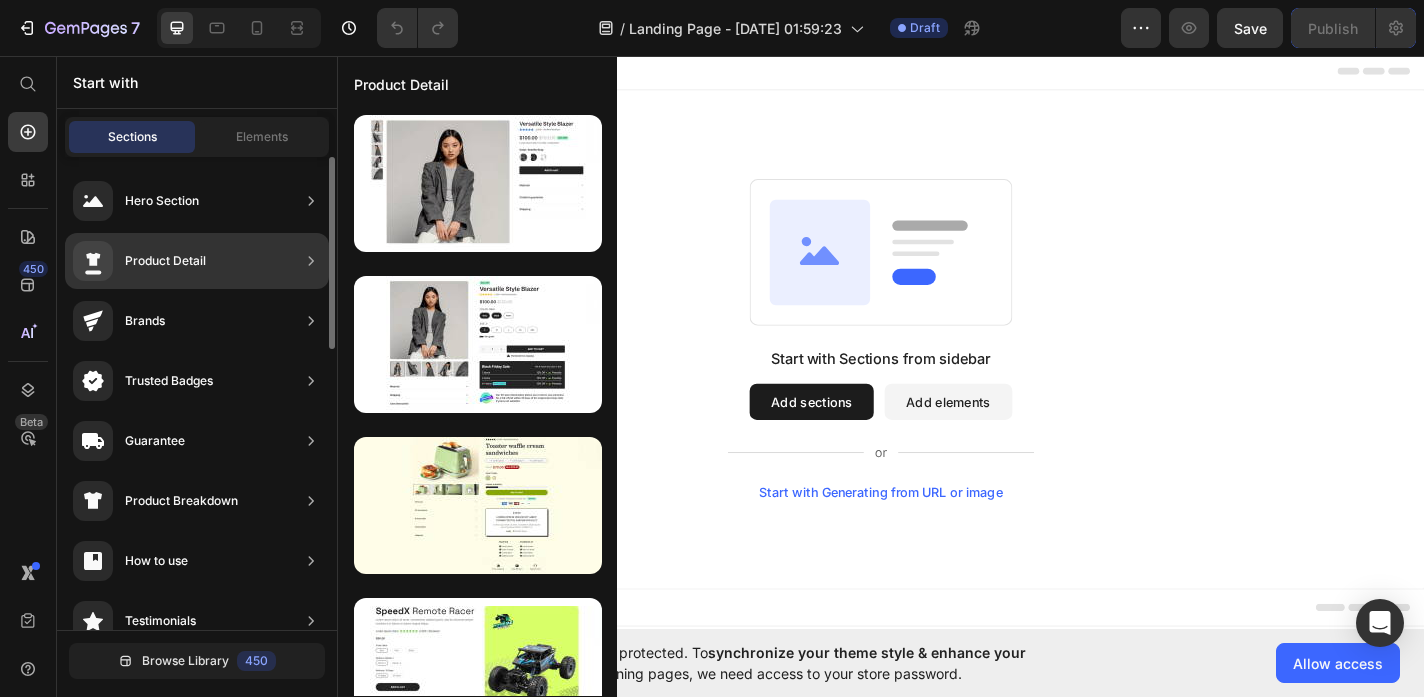 click on "Product Detail" at bounding box center (139, 261) 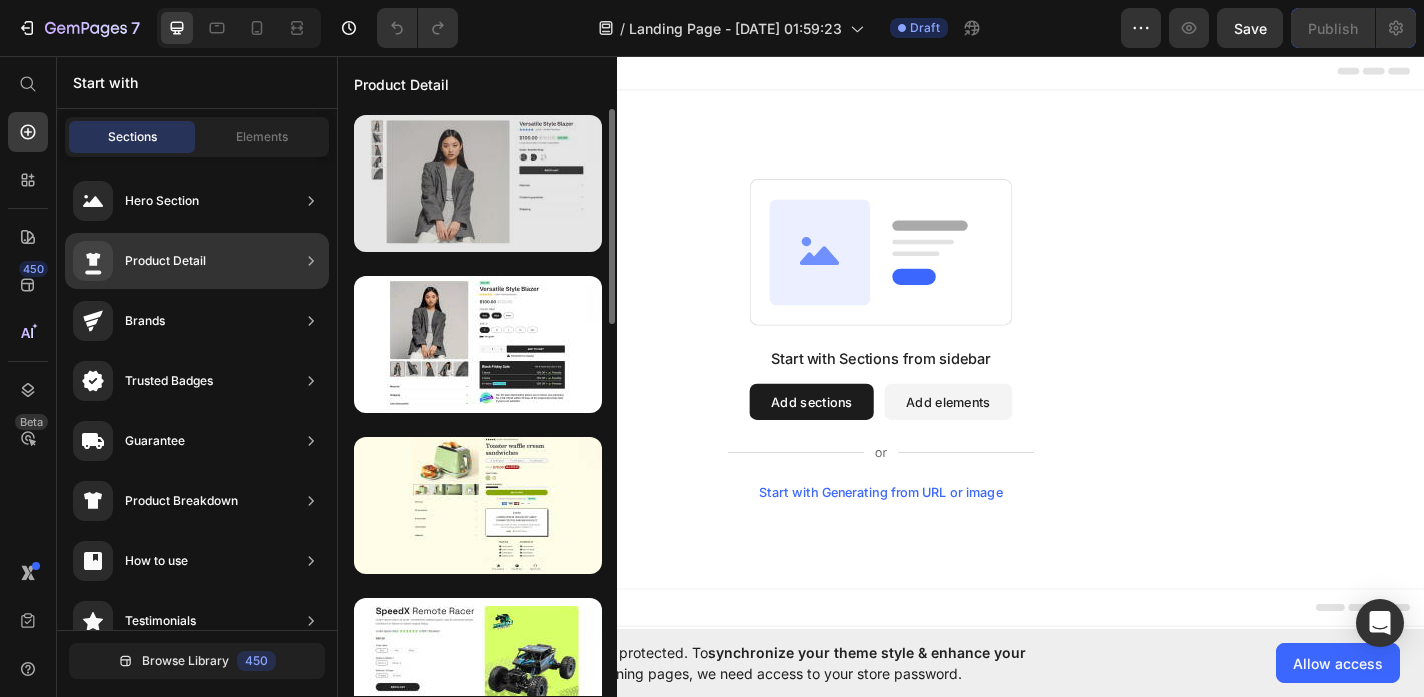 click at bounding box center (478, 183) 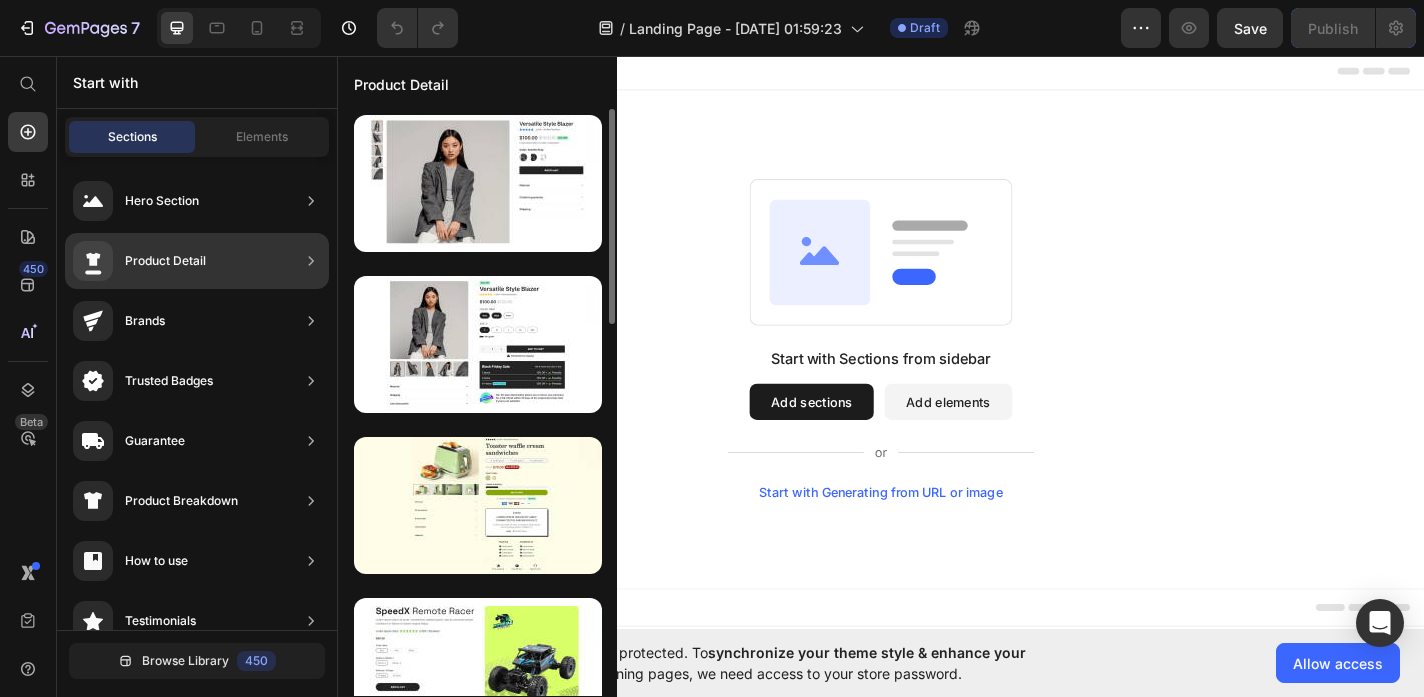 click at bounding box center (477, 908) 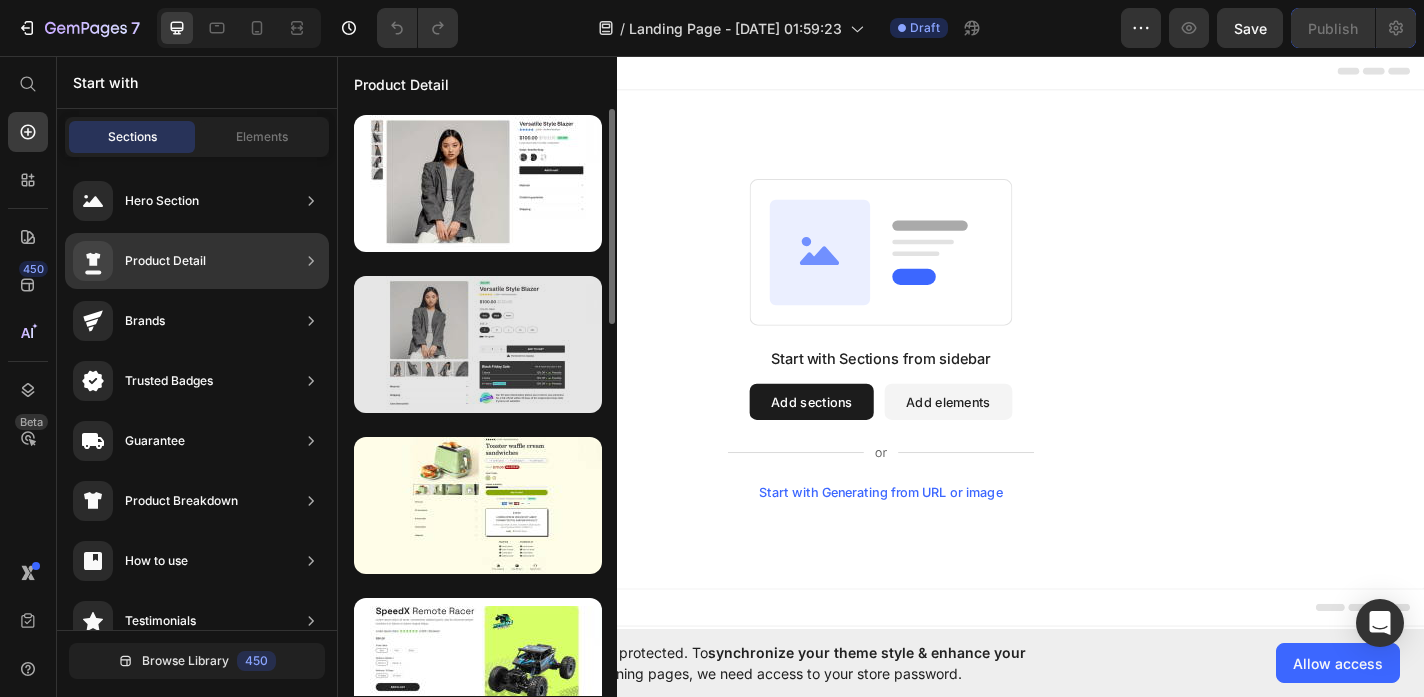 click at bounding box center [478, 344] 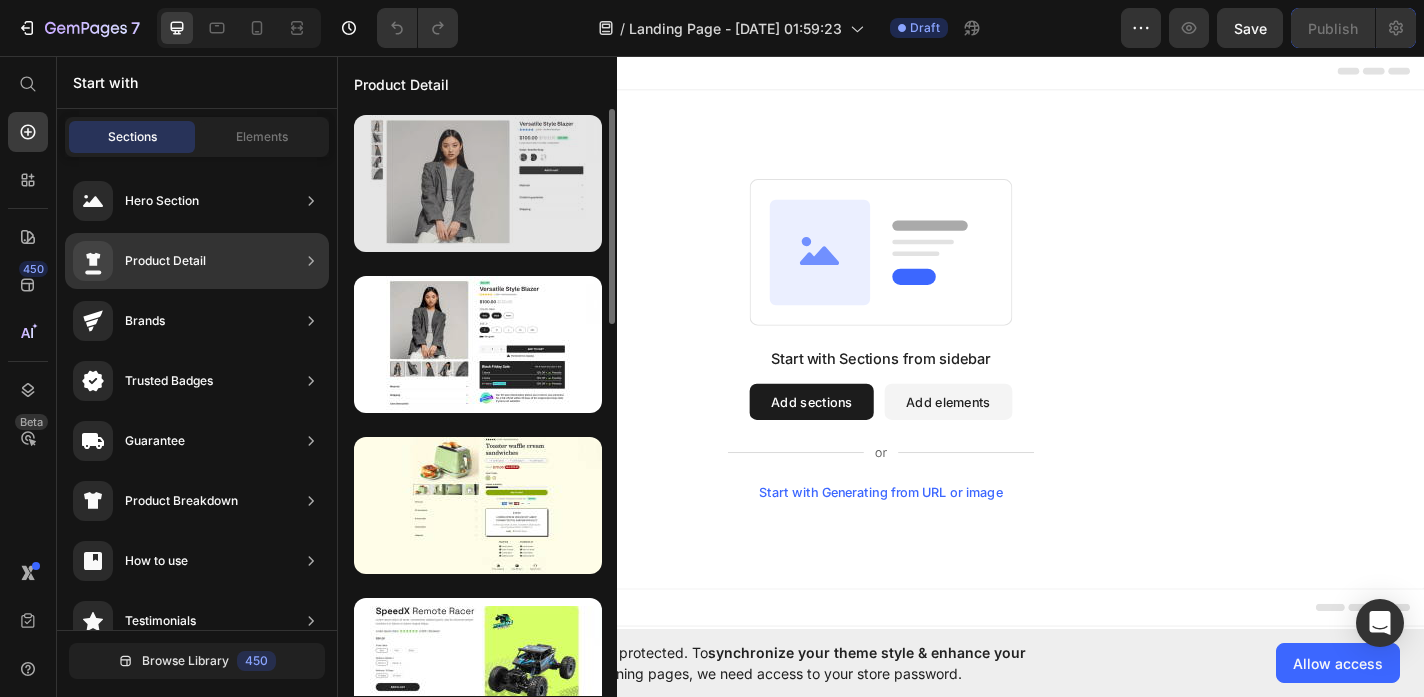drag, startPoint x: 481, startPoint y: 352, endPoint x: 587, endPoint y: 234, distance: 158.61903 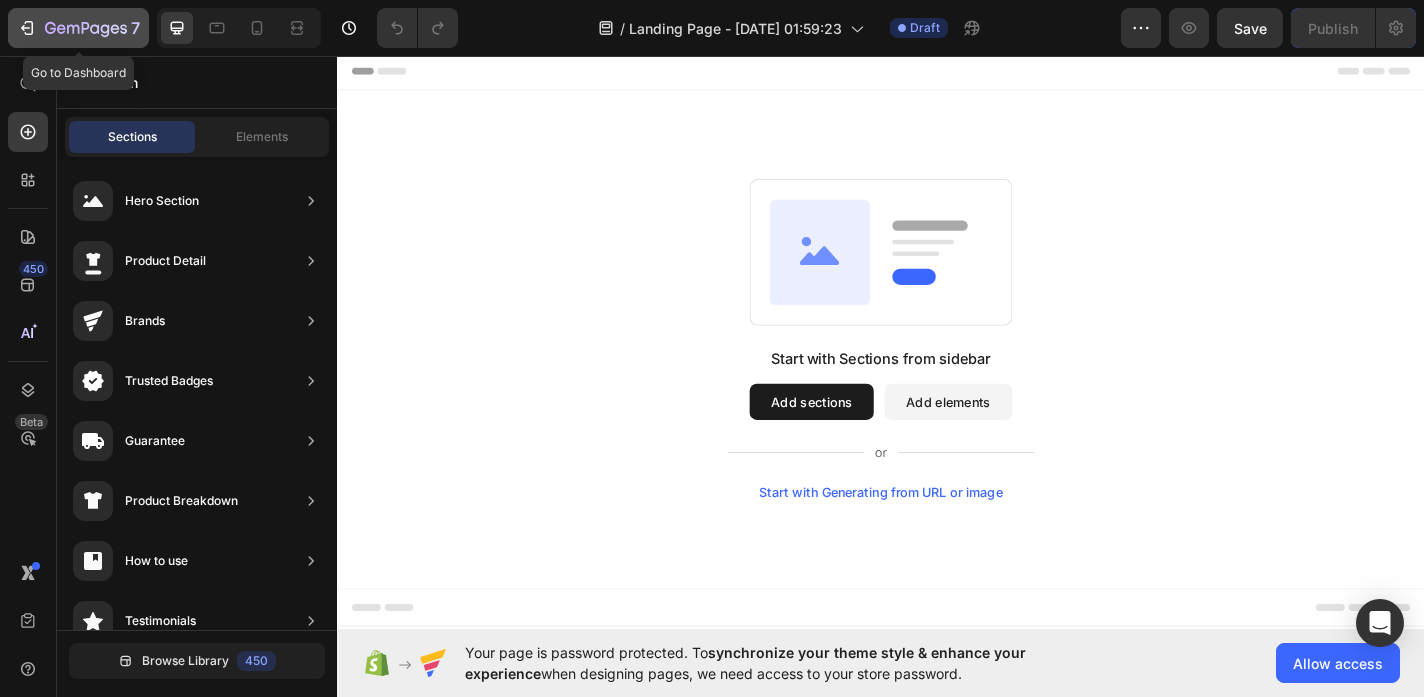 click 